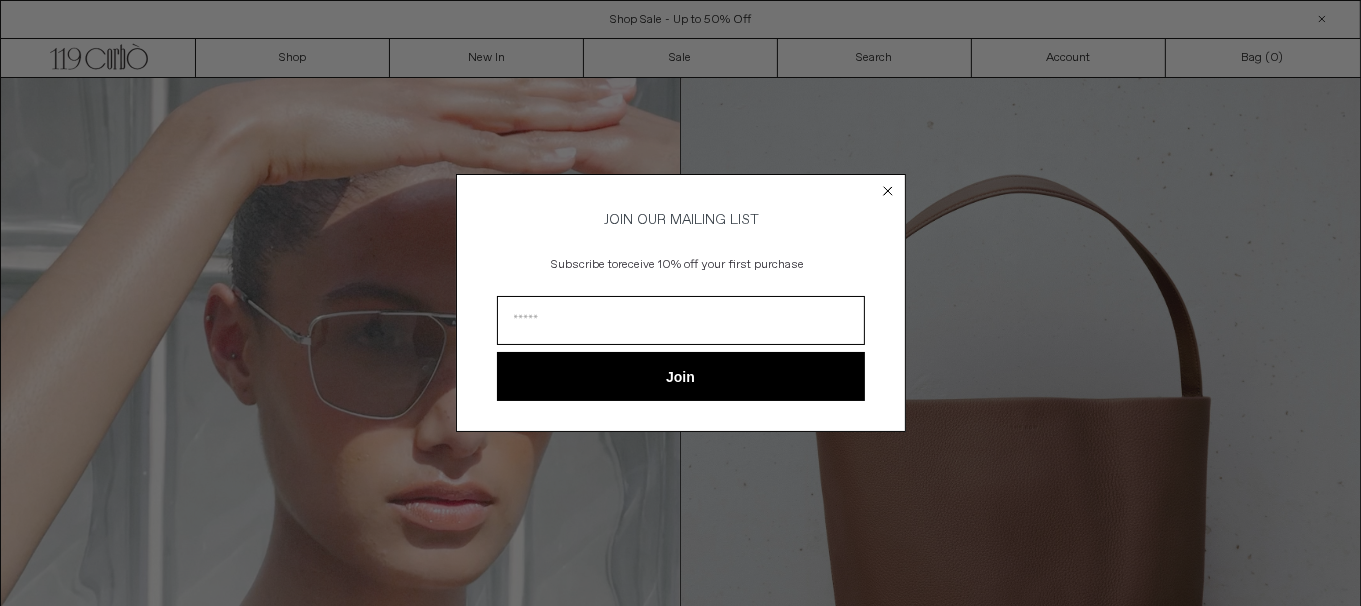 scroll, scrollTop: 0, scrollLeft: 0, axis: both 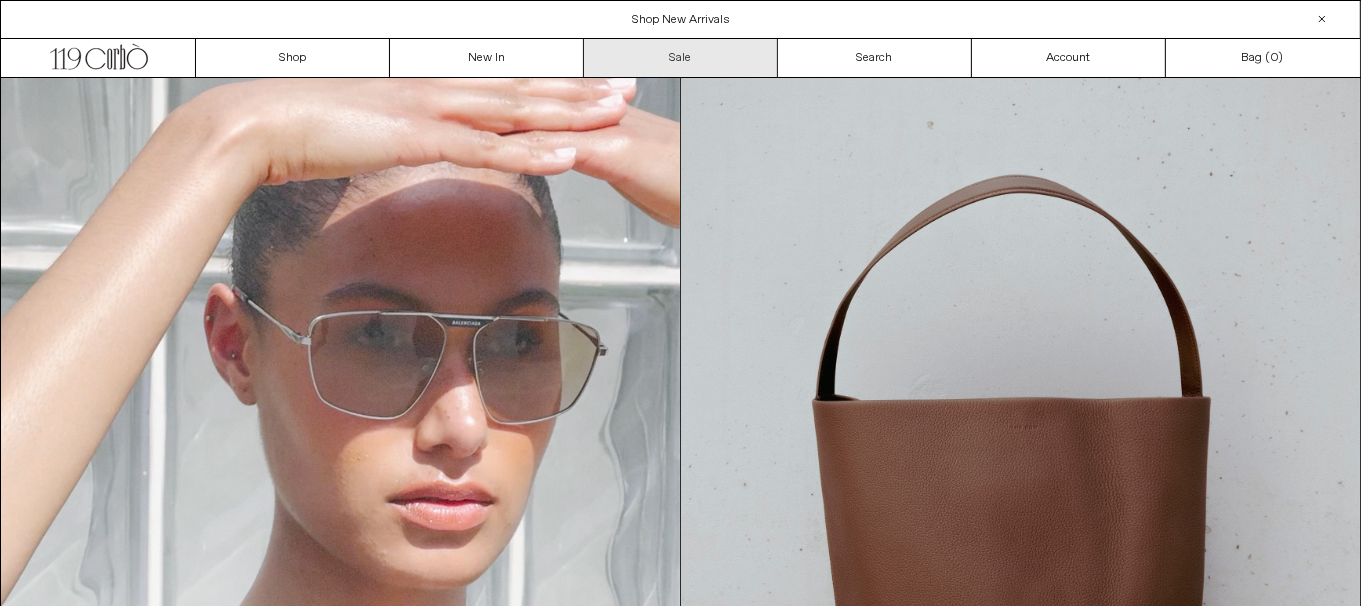 click on "Sale" at bounding box center (681, 58) 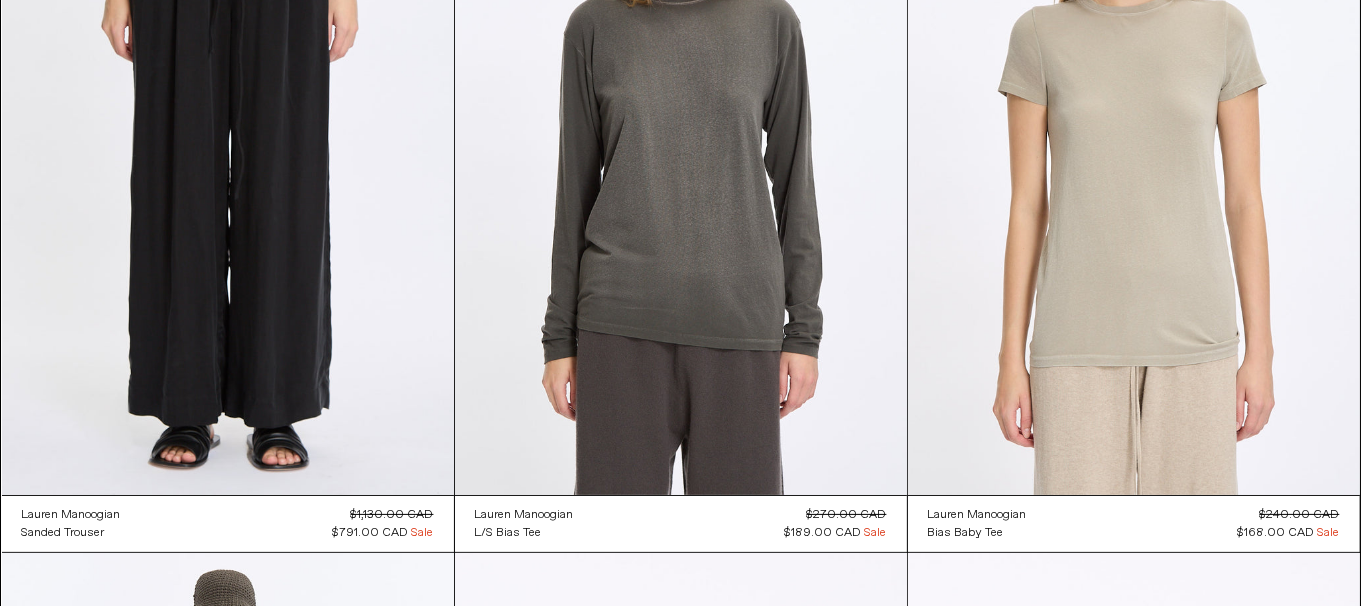 scroll, scrollTop: 0, scrollLeft: 0, axis: both 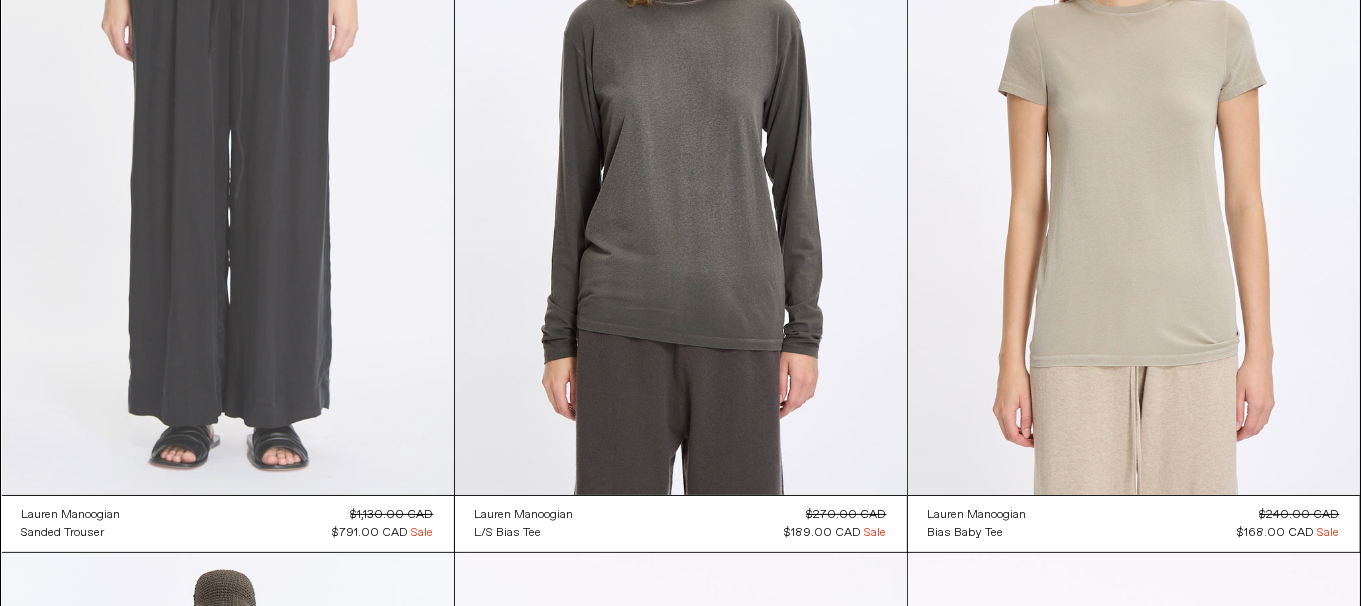 click at bounding box center [228, 156] 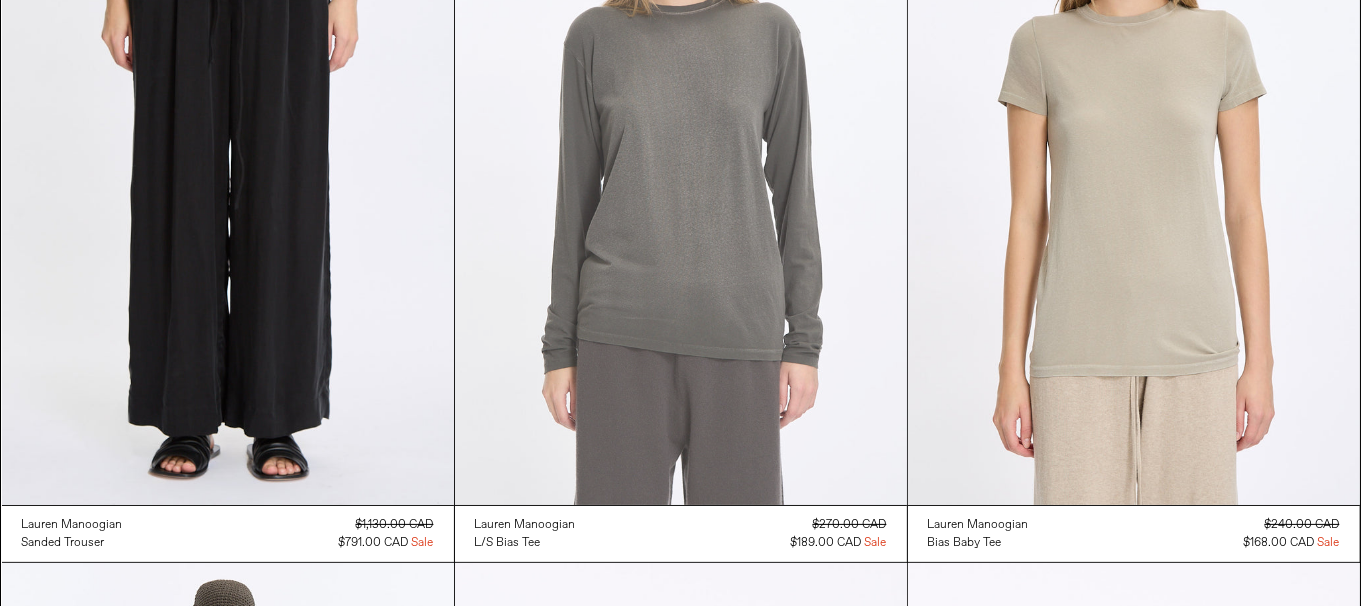 click at bounding box center (681, 166) 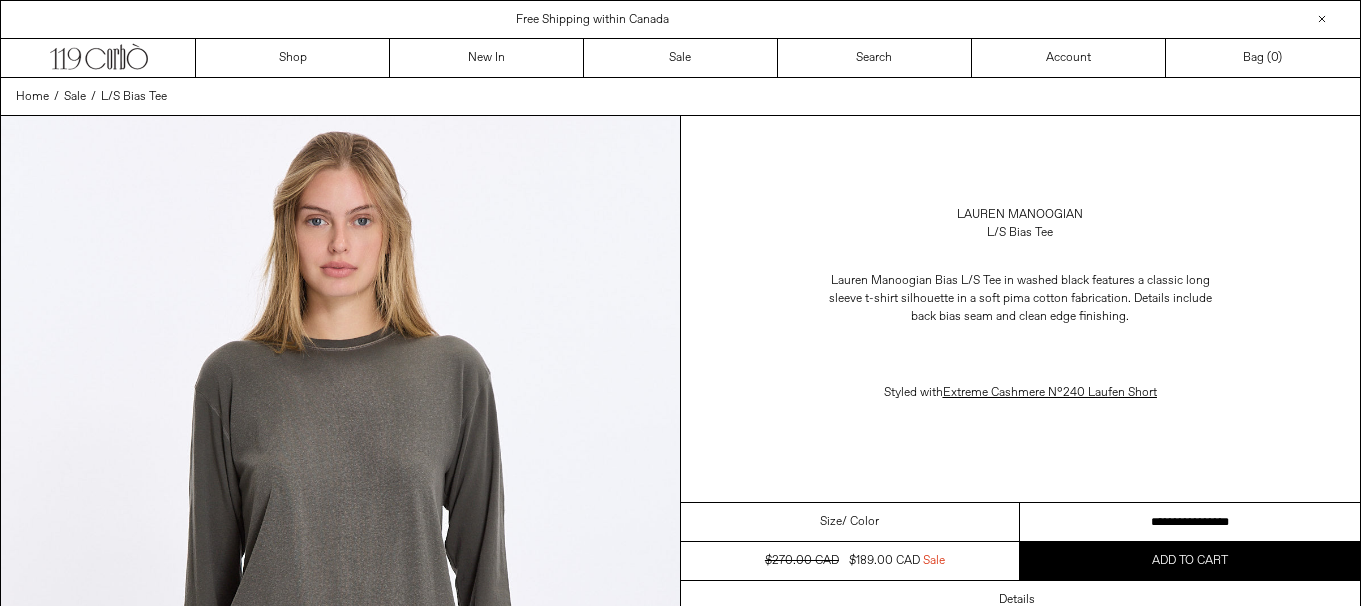 scroll, scrollTop: 0, scrollLeft: 0, axis: both 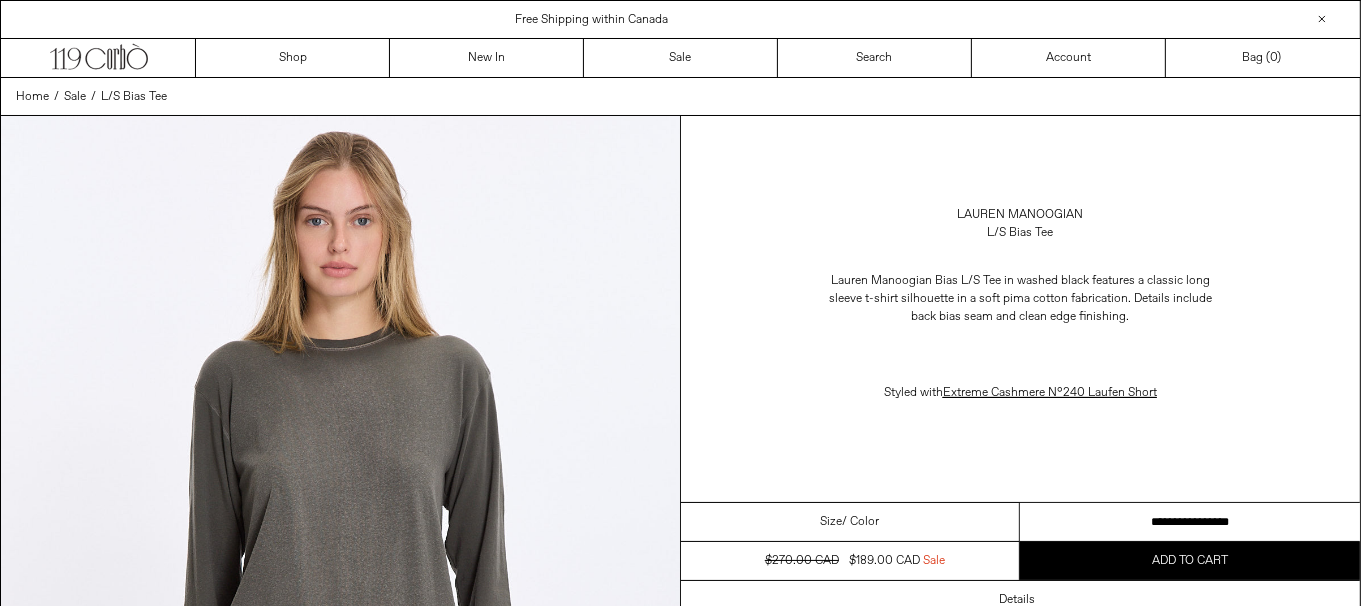 drag, startPoint x: 0, startPoint y: 0, endPoint x: 1139, endPoint y: 518, distance: 1251.2573 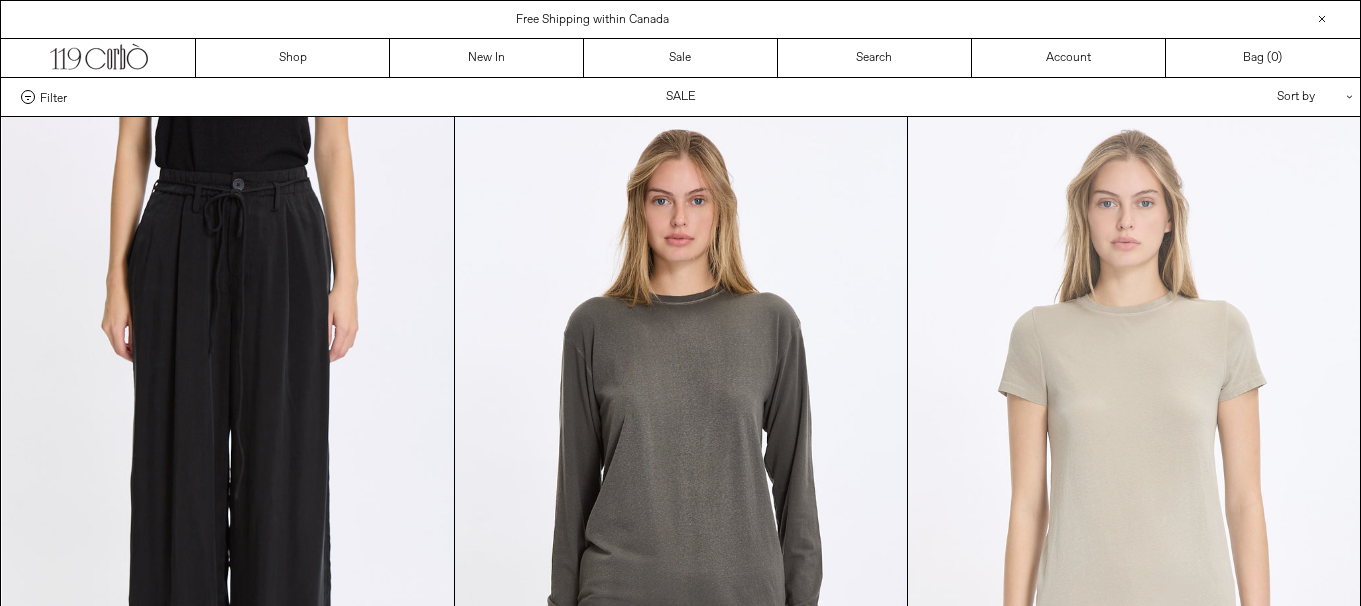 scroll, scrollTop: 300, scrollLeft: 0, axis: vertical 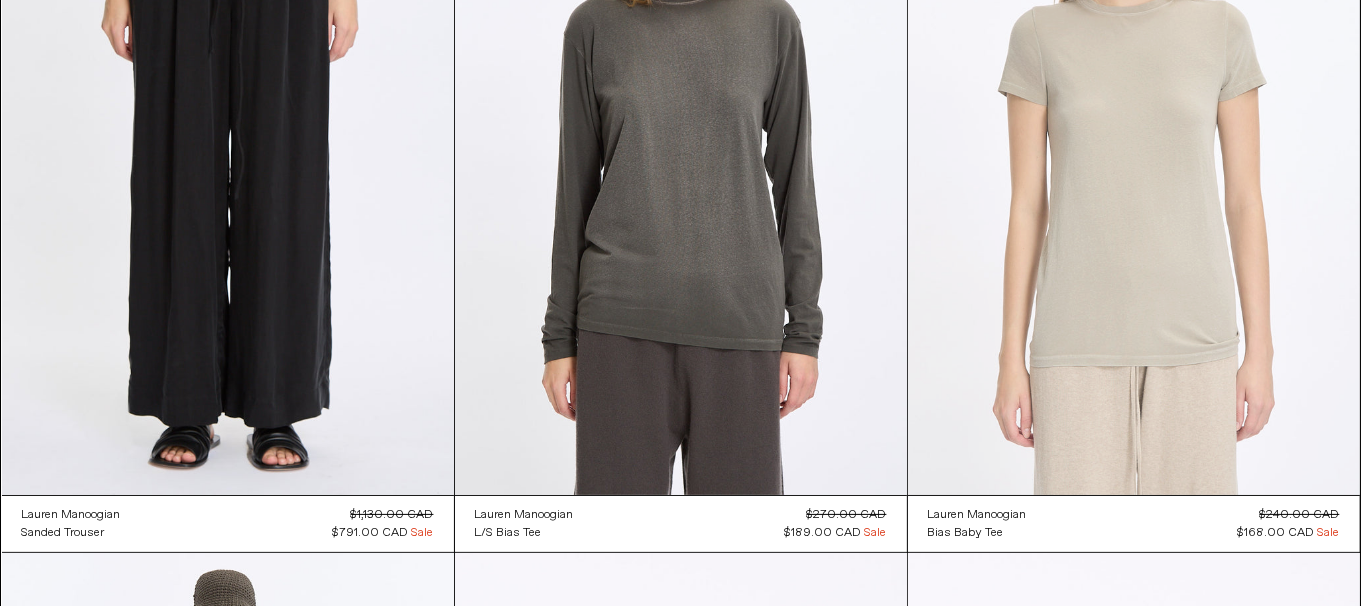click at bounding box center [1134, 156] 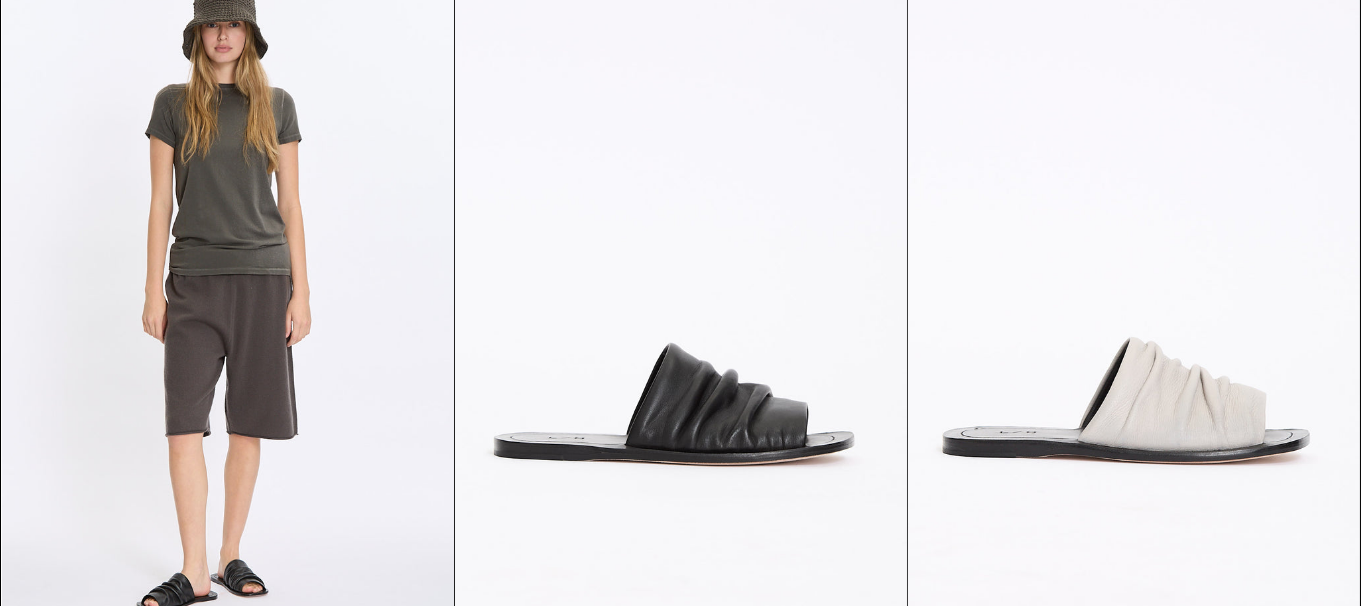 scroll, scrollTop: 900, scrollLeft: 0, axis: vertical 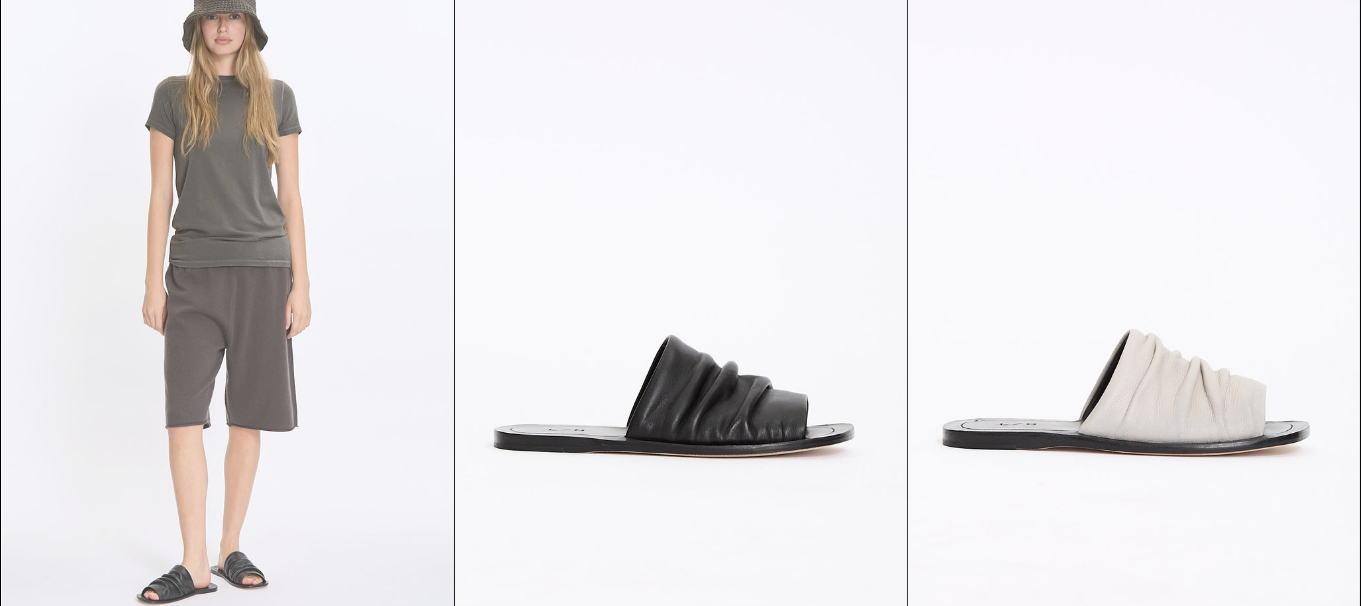 click at bounding box center [228, 292] 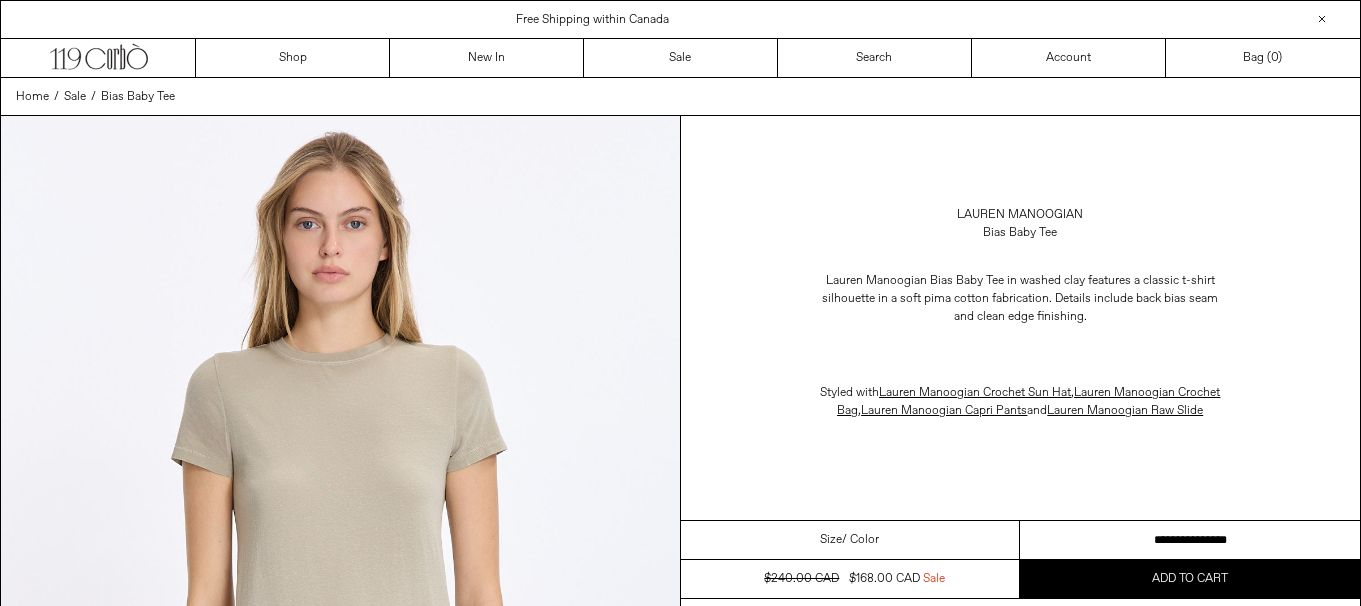 scroll, scrollTop: 0, scrollLeft: 0, axis: both 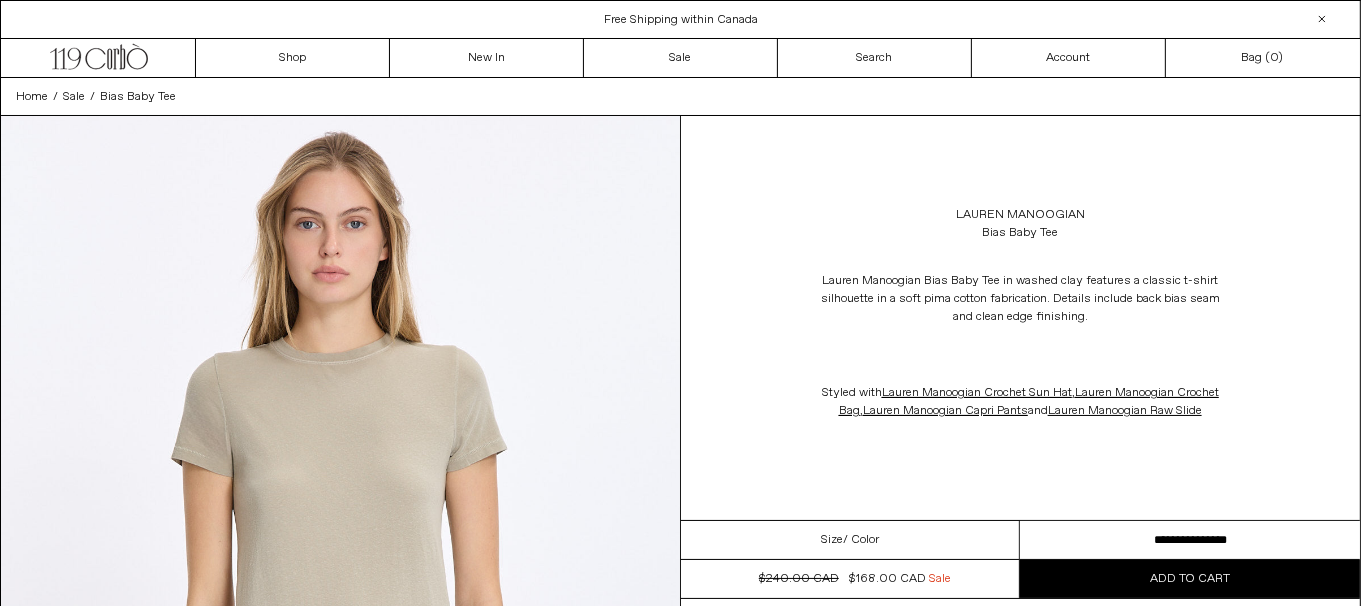 drag, startPoint x: 1205, startPoint y: 554, endPoint x: 1268, endPoint y: 540, distance: 64.53681 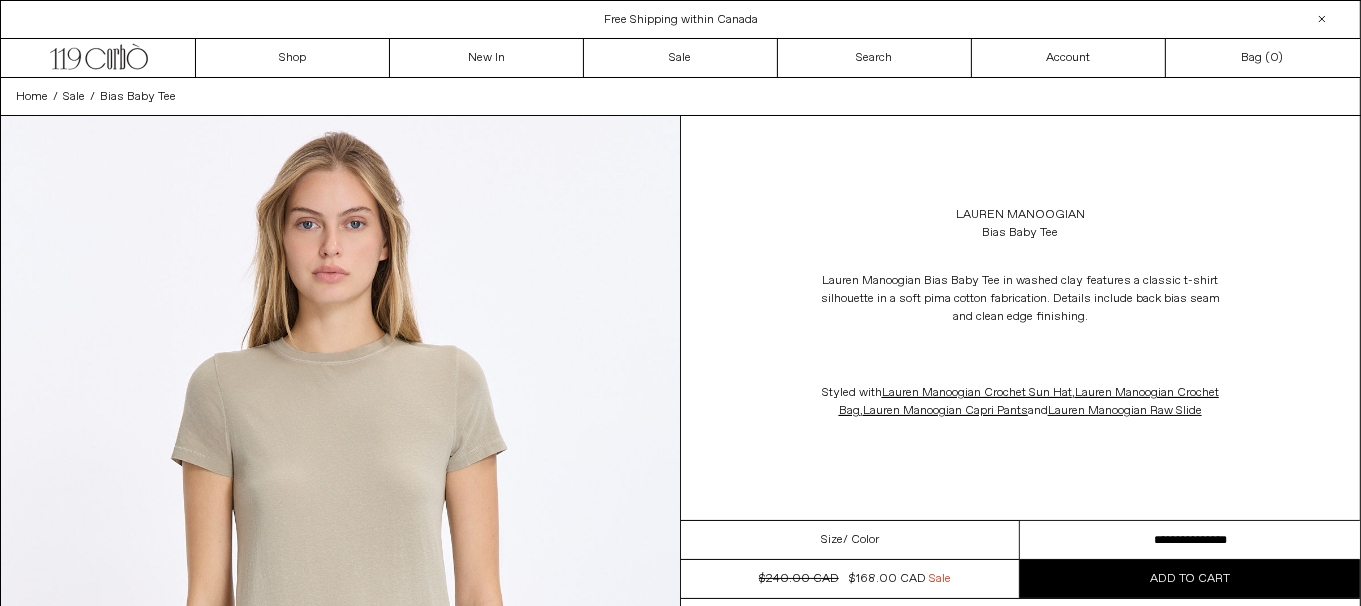 scroll, scrollTop: 0, scrollLeft: 0, axis: both 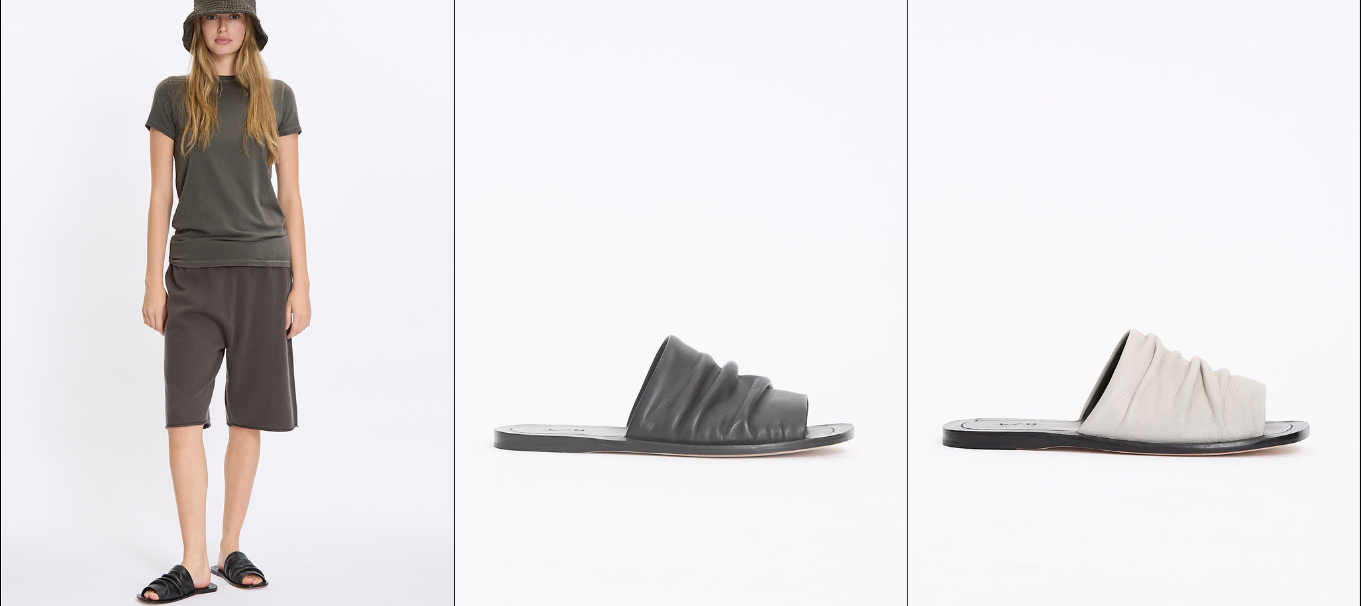 click at bounding box center [681, 292] 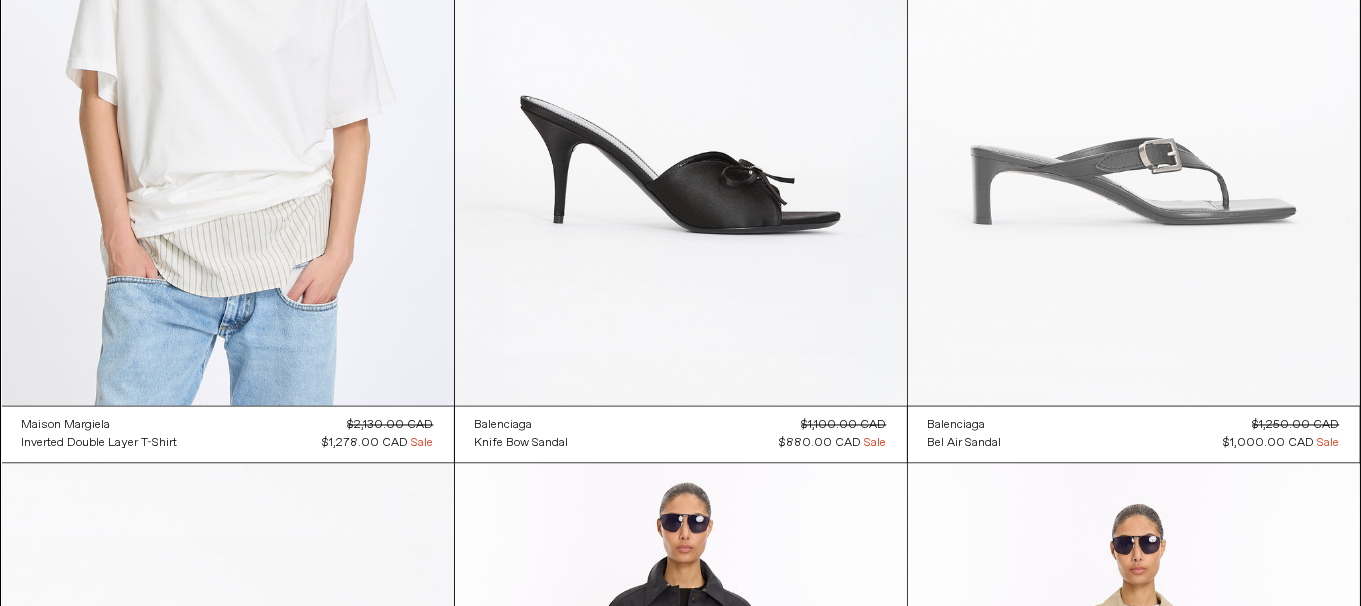 scroll, scrollTop: 3300, scrollLeft: 0, axis: vertical 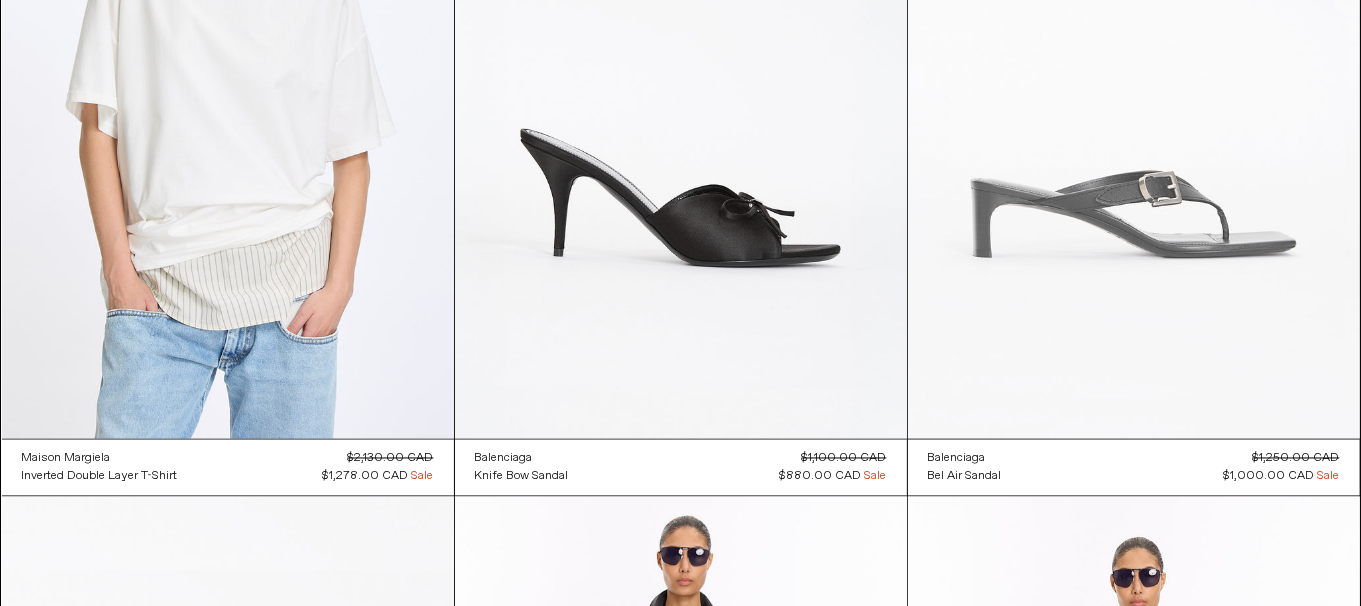 click at bounding box center [1134, 100] 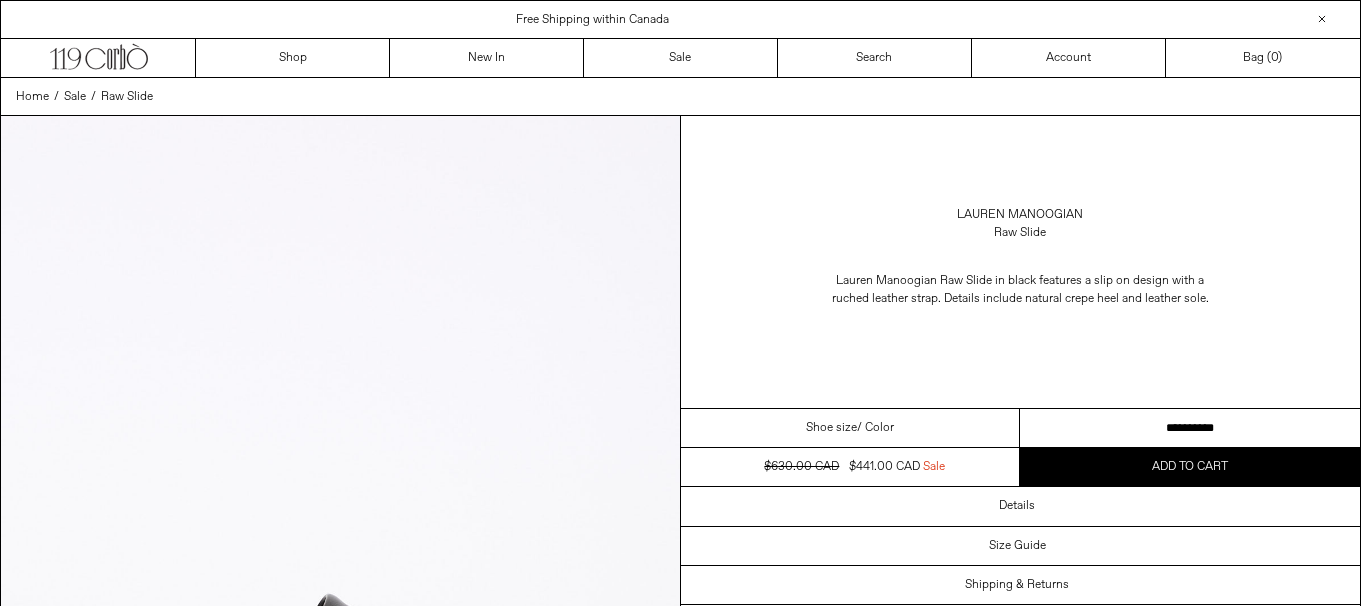 scroll, scrollTop: 0, scrollLeft: 0, axis: both 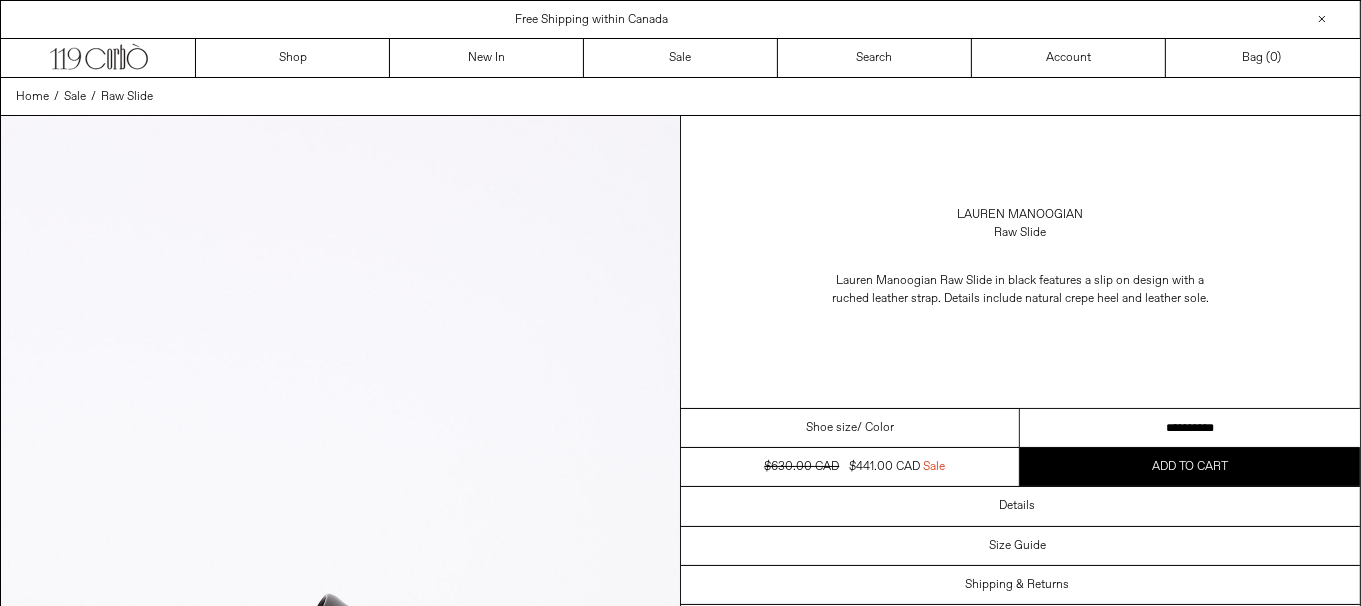 drag, startPoint x: 0, startPoint y: 0, endPoint x: 1192, endPoint y: 428, distance: 1266.5101 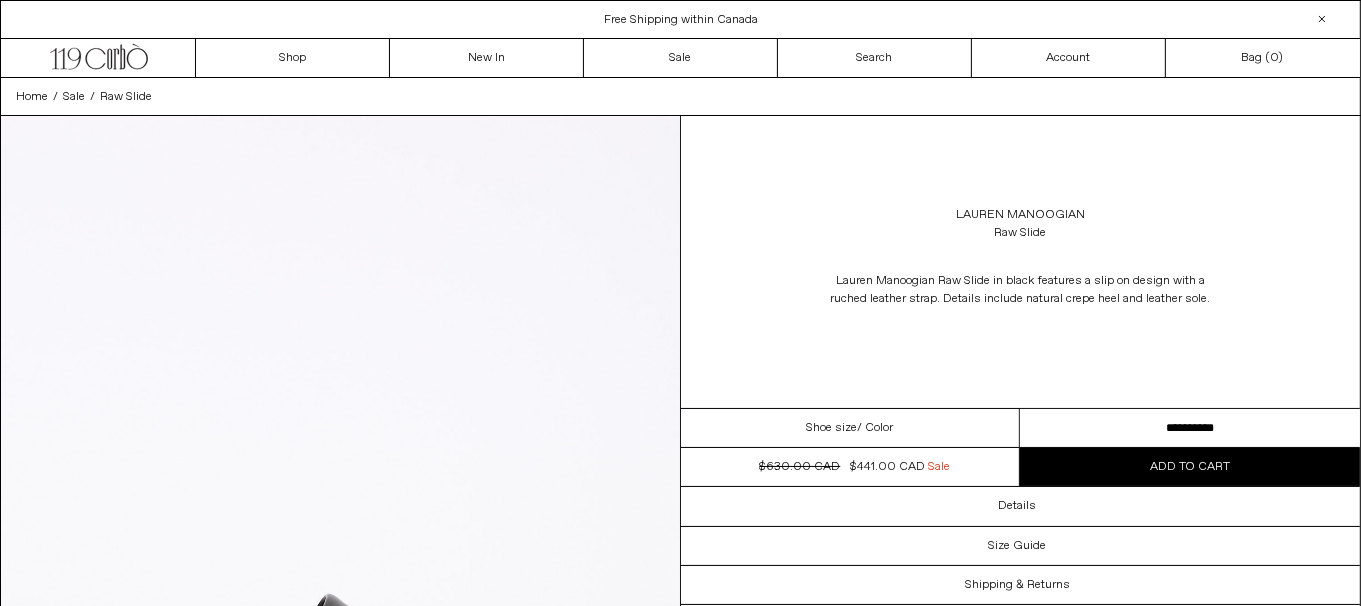 scroll, scrollTop: 0, scrollLeft: 0, axis: both 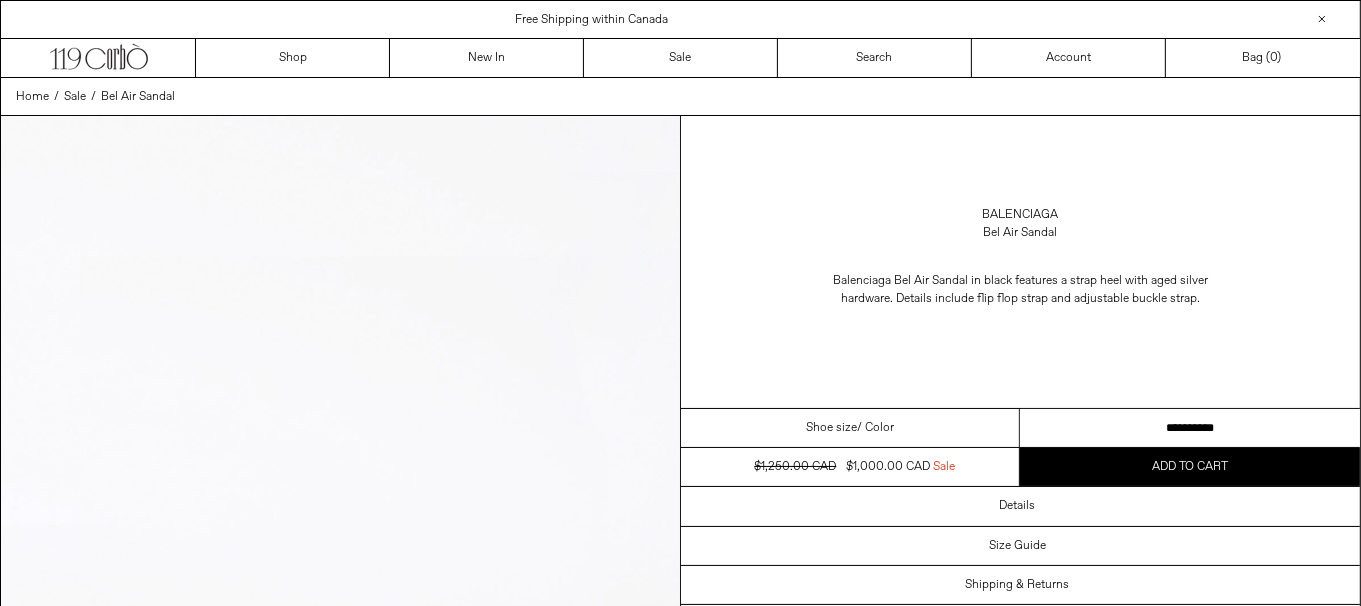 drag, startPoint x: 1190, startPoint y: 417, endPoint x: 1374, endPoint y: 401, distance: 184.69434 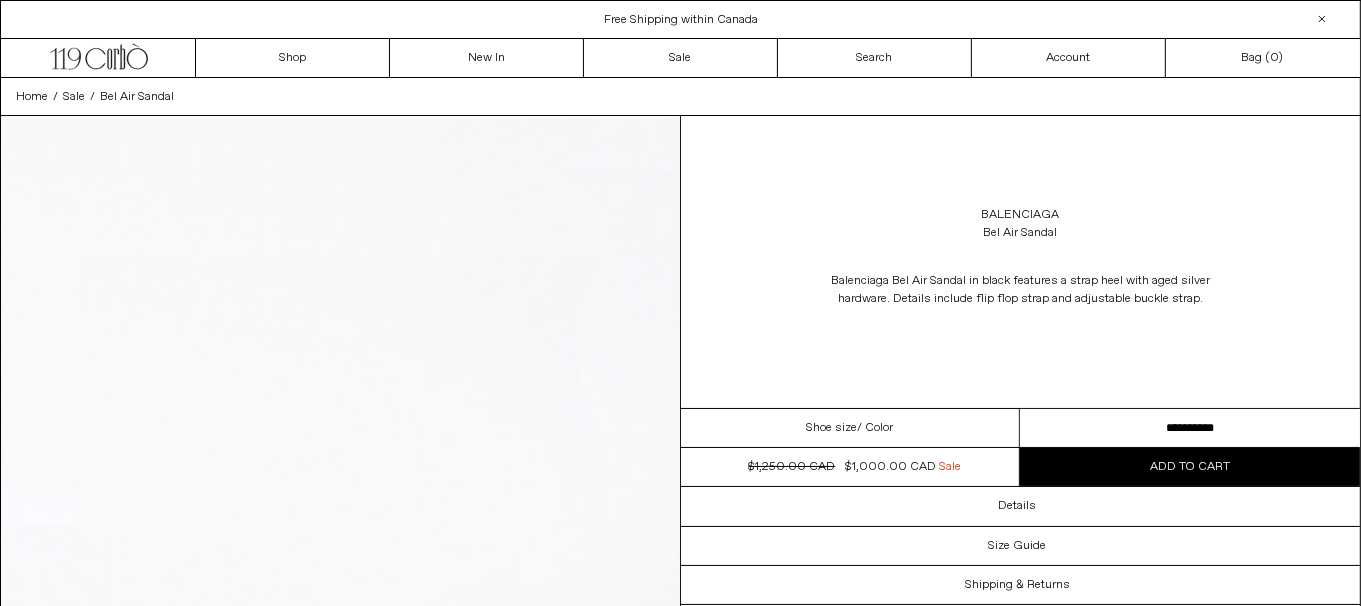 scroll, scrollTop: 0, scrollLeft: 0, axis: both 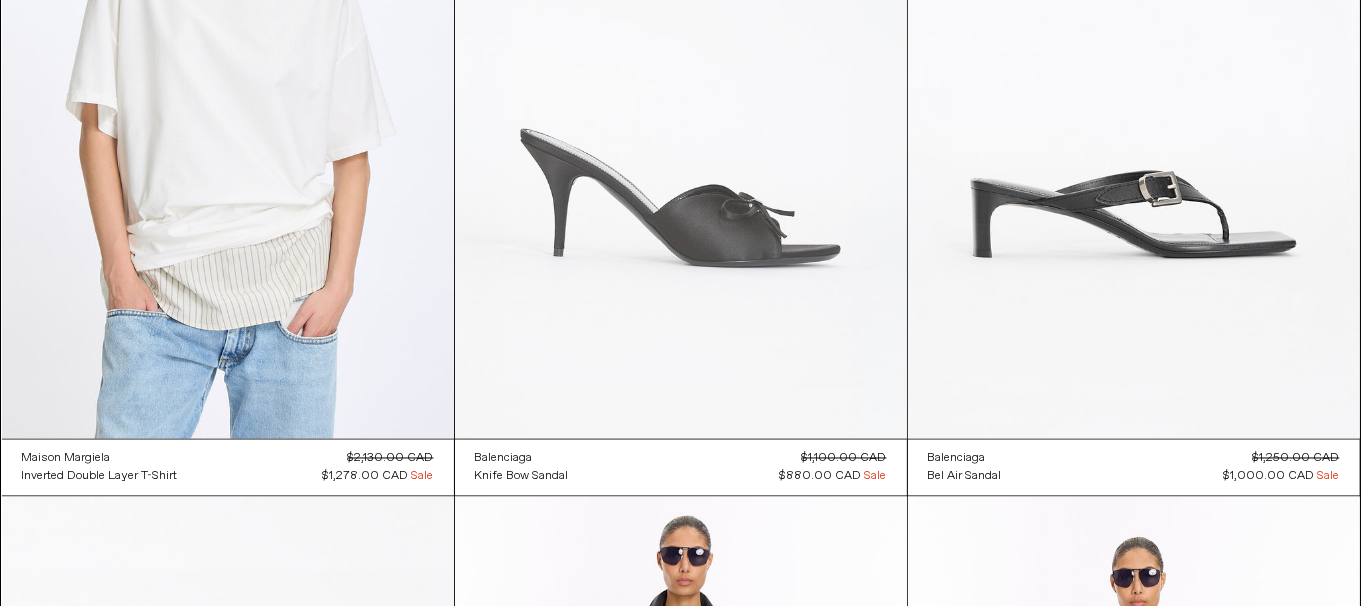 click at bounding box center [681, 100] 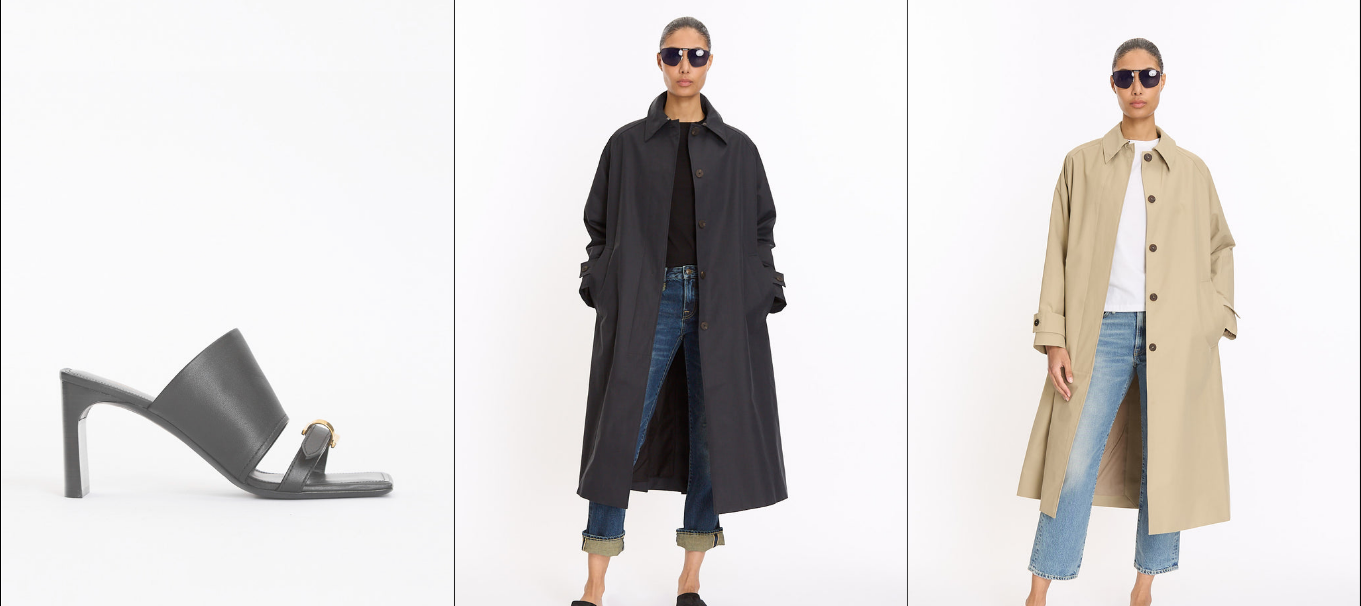 scroll, scrollTop: 3900, scrollLeft: 0, axis: vertical 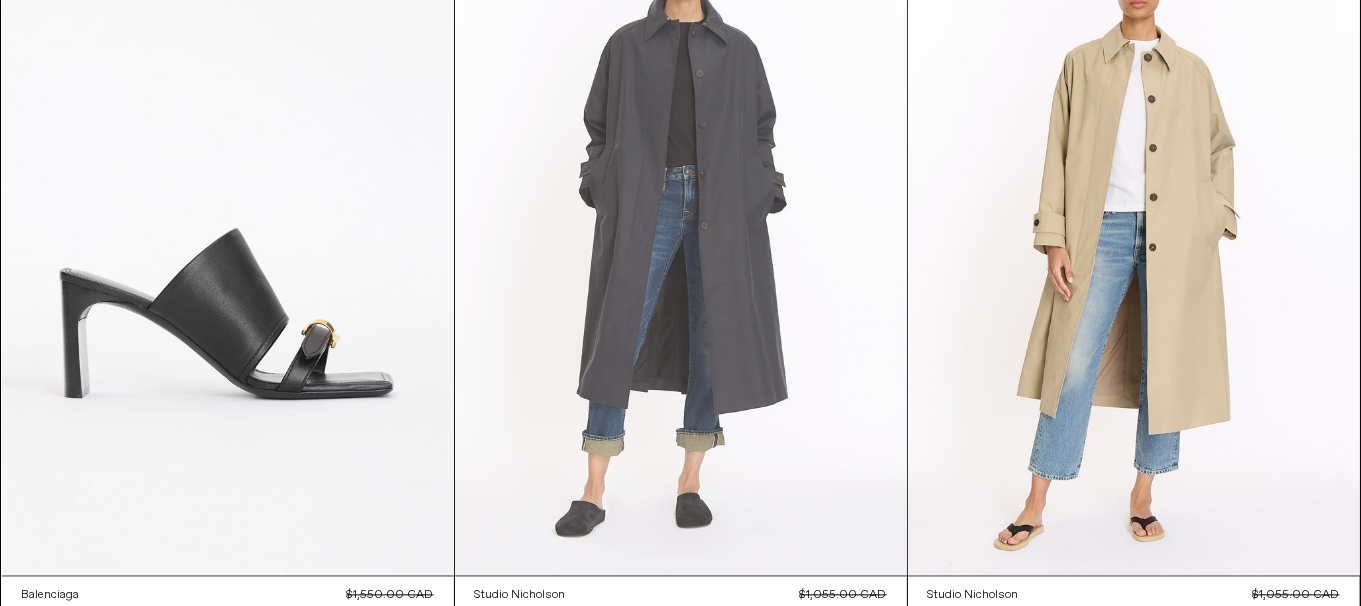 click at bounding box center (681, 236) 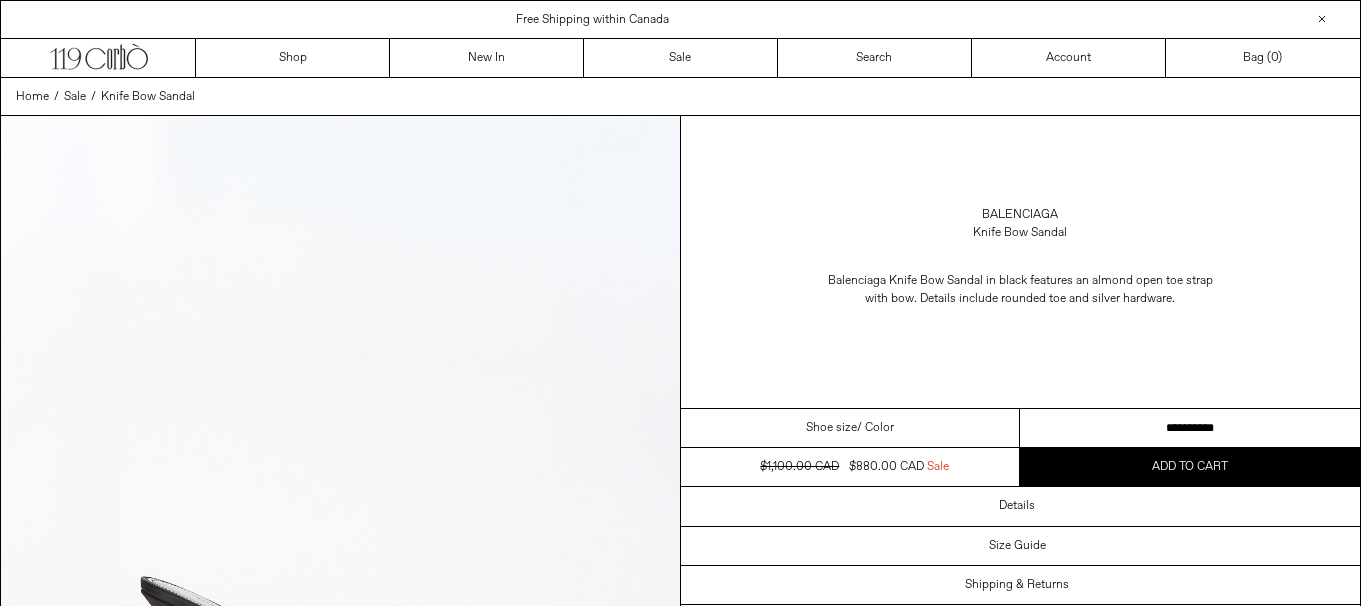 scroll, scrollTop: 0, scrollLeft: 0, axis: both 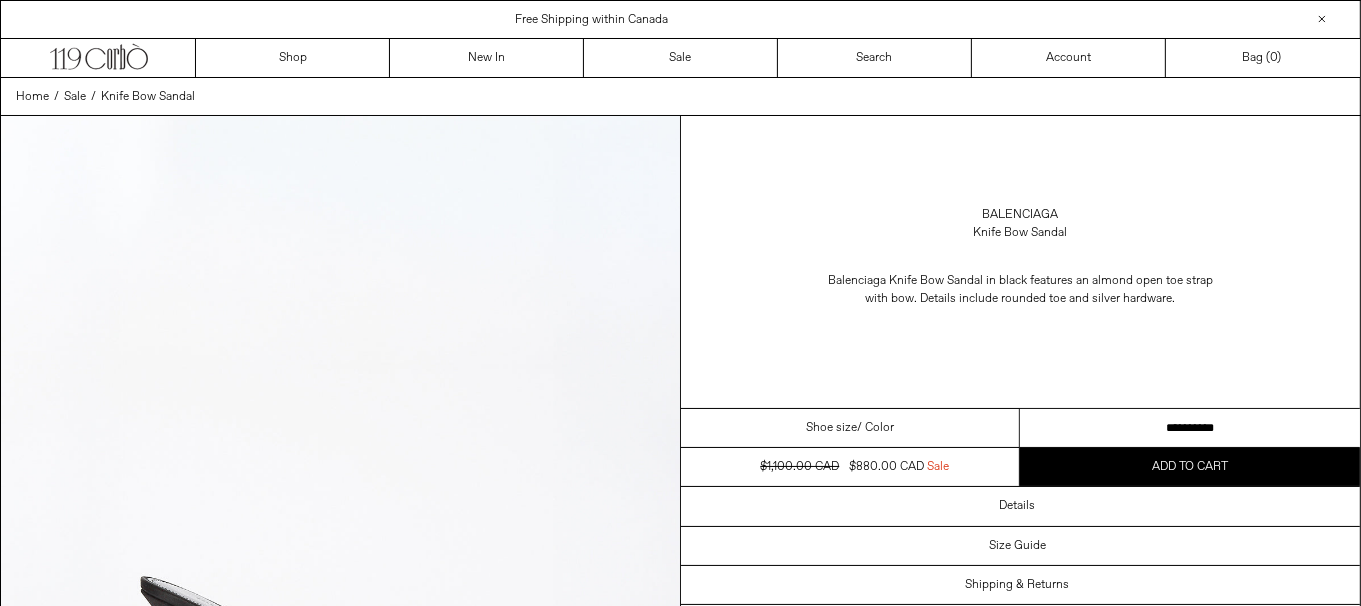 drag, startPoint x: 0, startPoint y: 0, endPoint x: 1259, endPoint y: 419, distance: 1326.8918 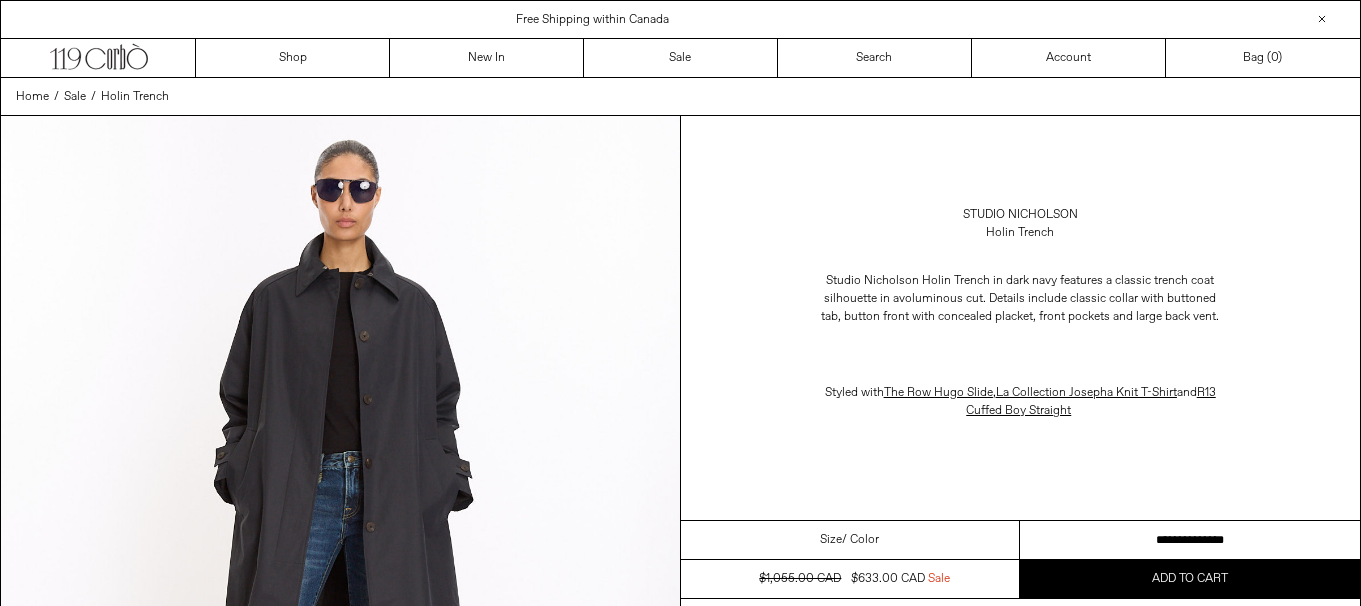 scroll, scrollTop: 0, scrollLeft: 0, axis: both 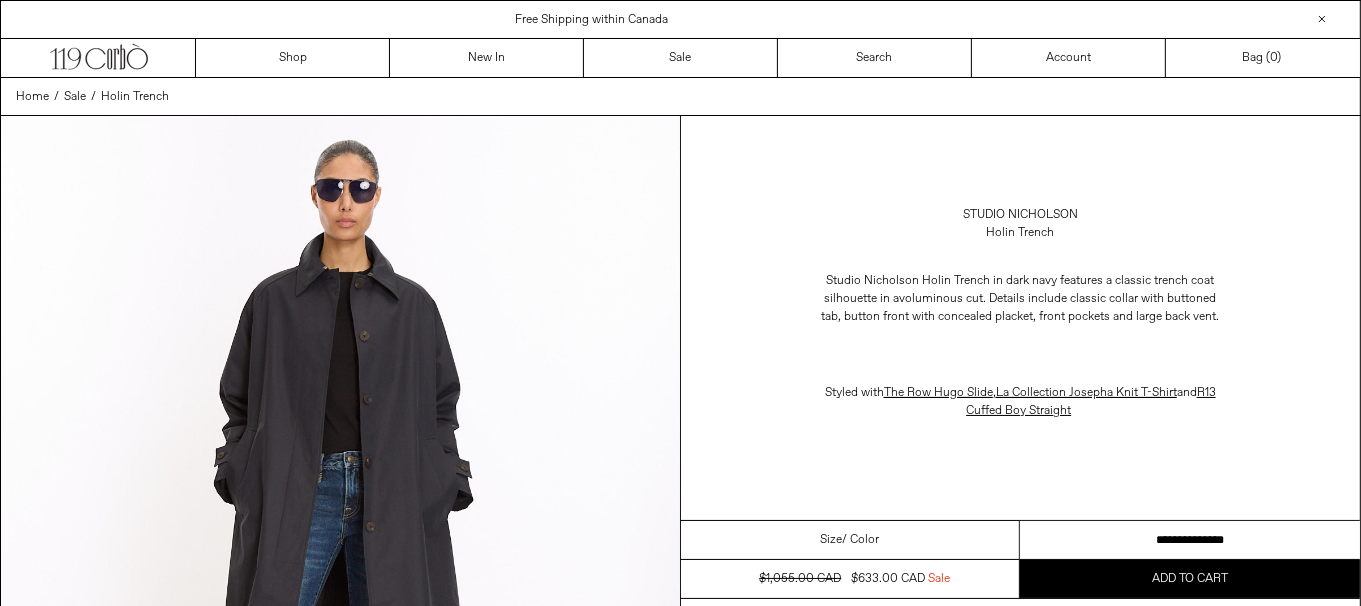 click on "**********" at bounding box center (1190, 540) 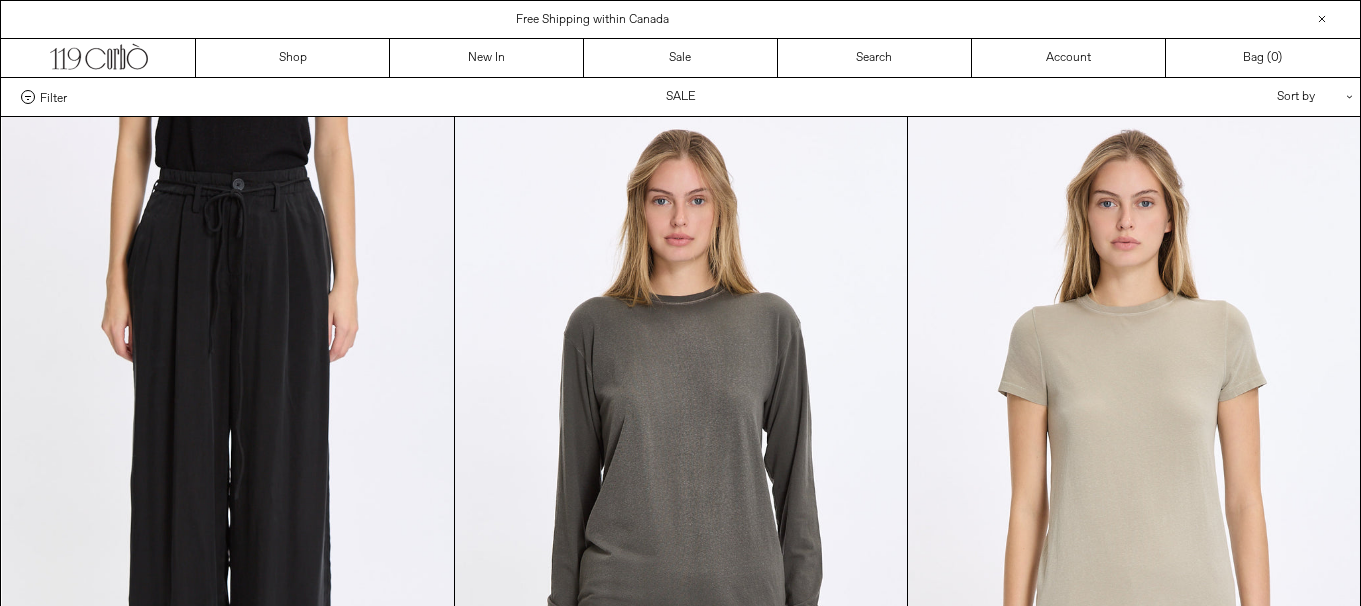scroll, scrollTop: 3900, scrollLeft: 0, axis: vertical 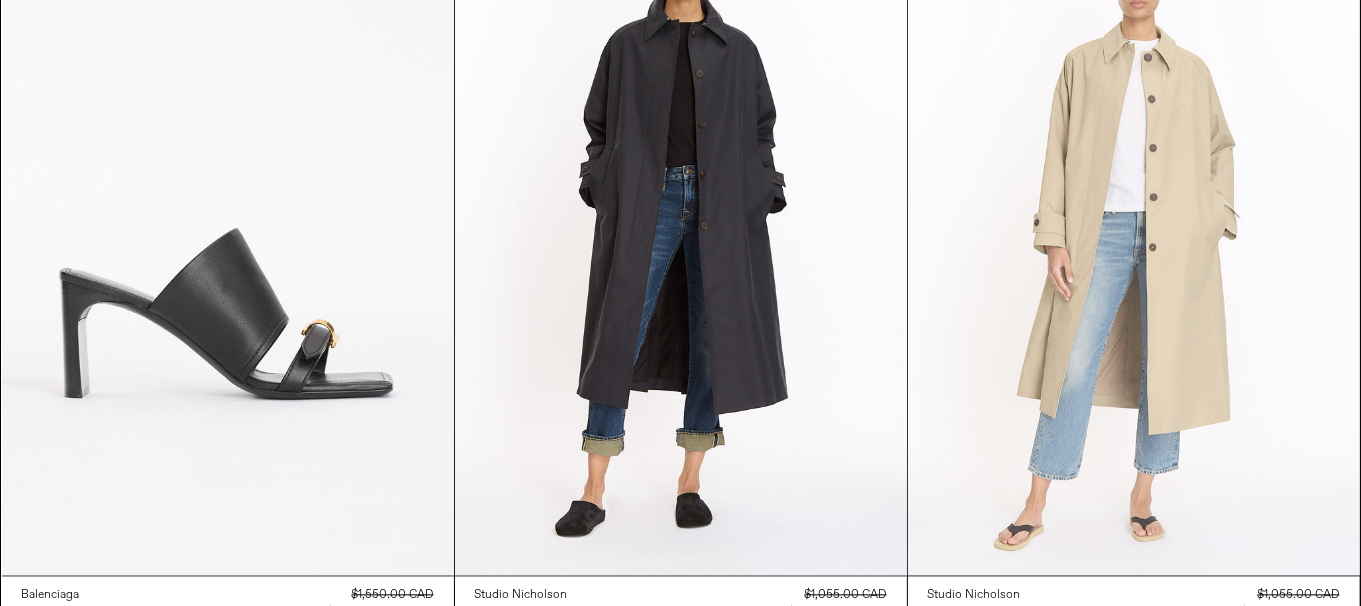 click at bounding box center (1134, 236) 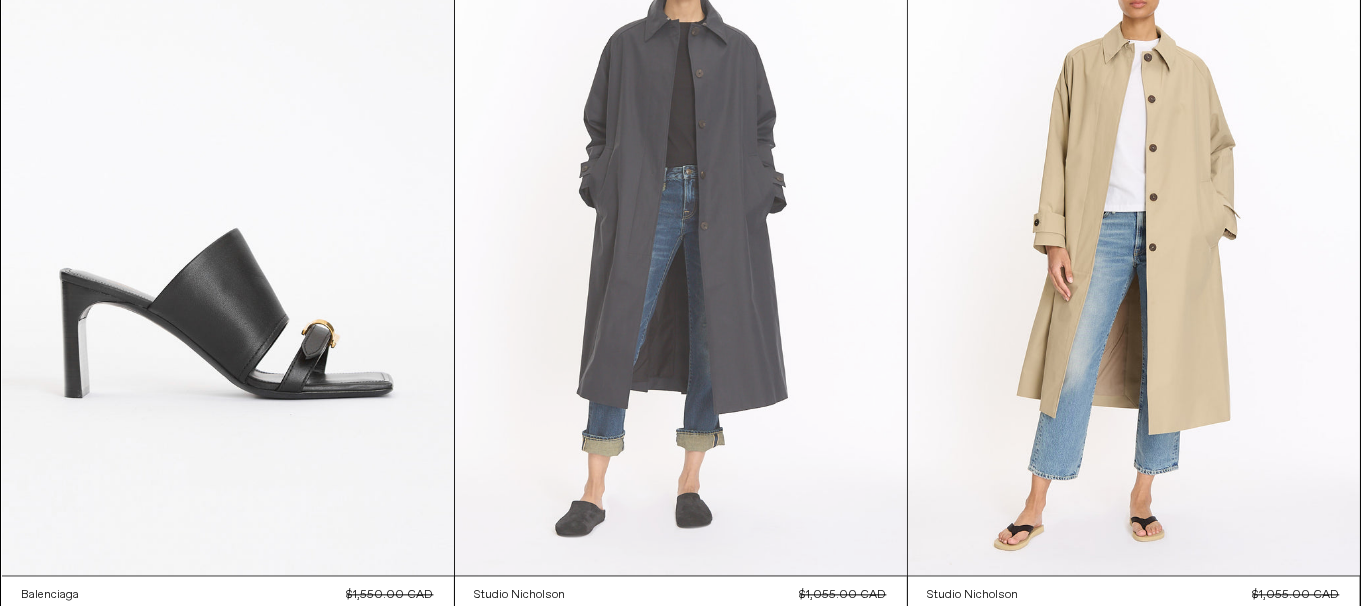click at bounding box center [681, 236] 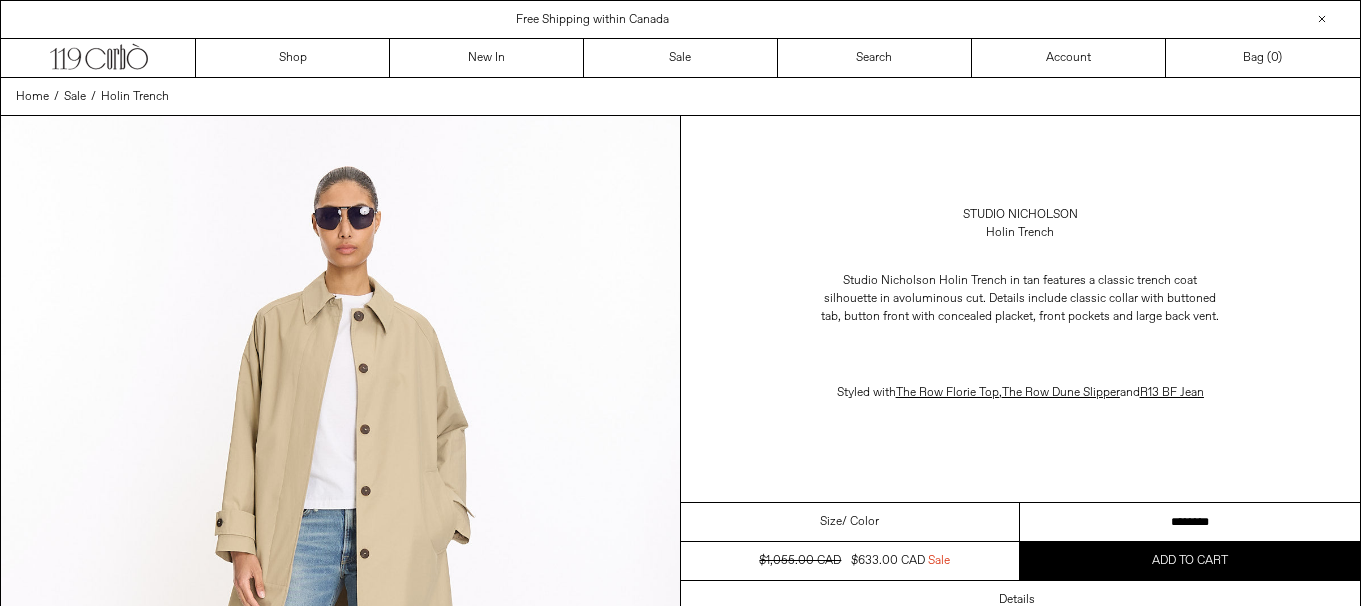 scroll, scrollTop: 0, scrollLeft: 0, axis: both 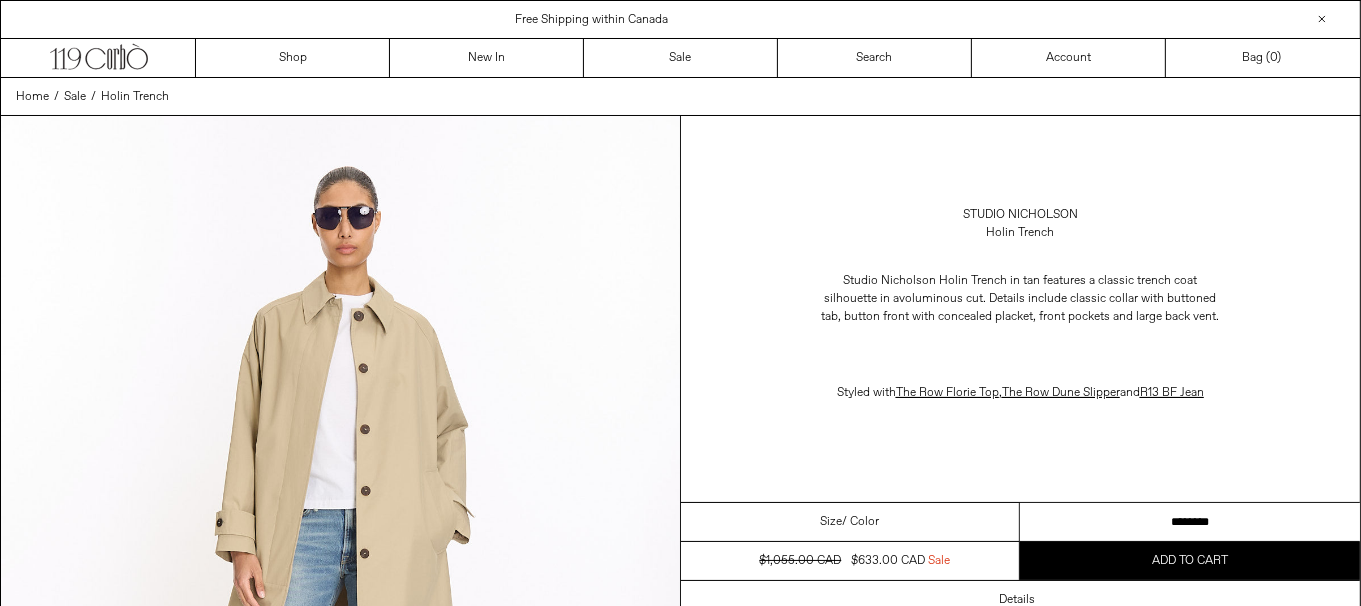 click on "**********" at bounding box center [1190, 522] 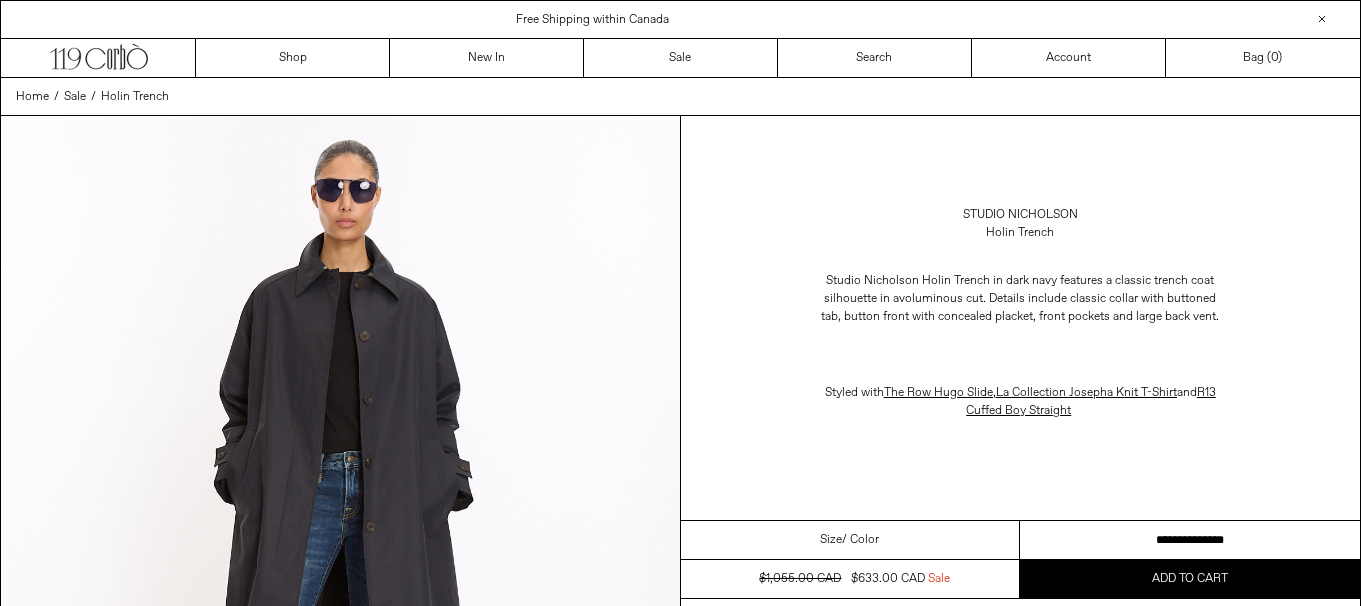 scroll, scrollTop: 0, scrollLeft: 0, axis: both 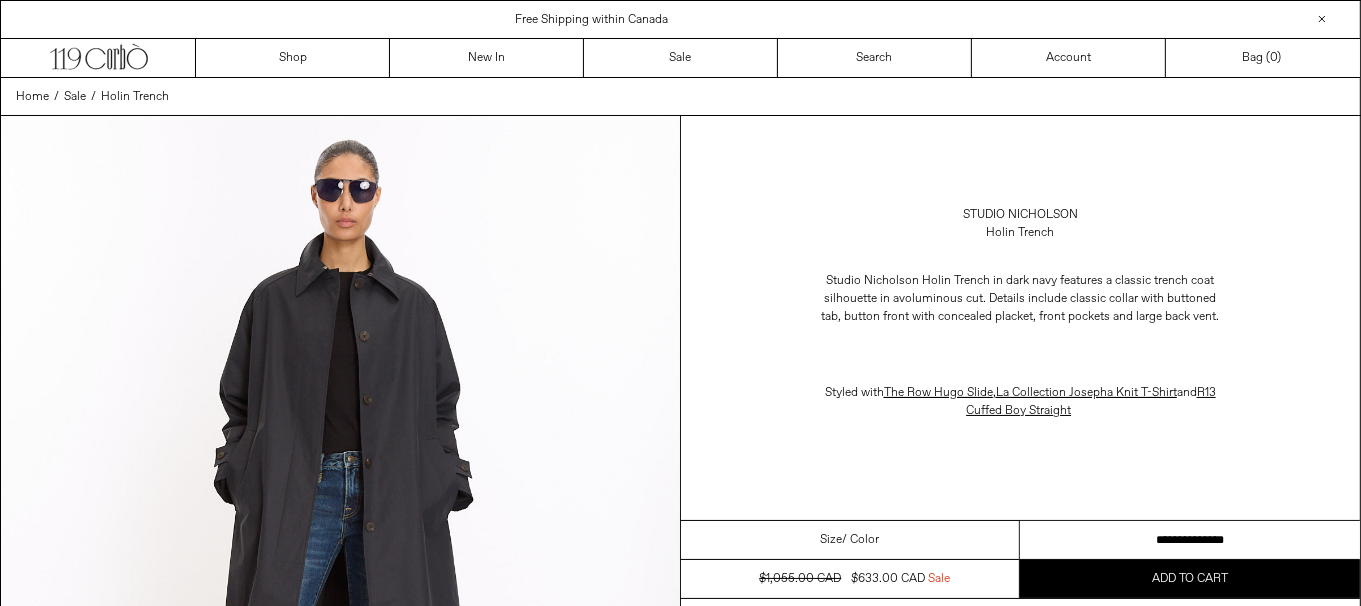 drag, startPoint x: 1198, startPoint y: 548, endPoint x: 1217, endPoint y: 548, distance: 19 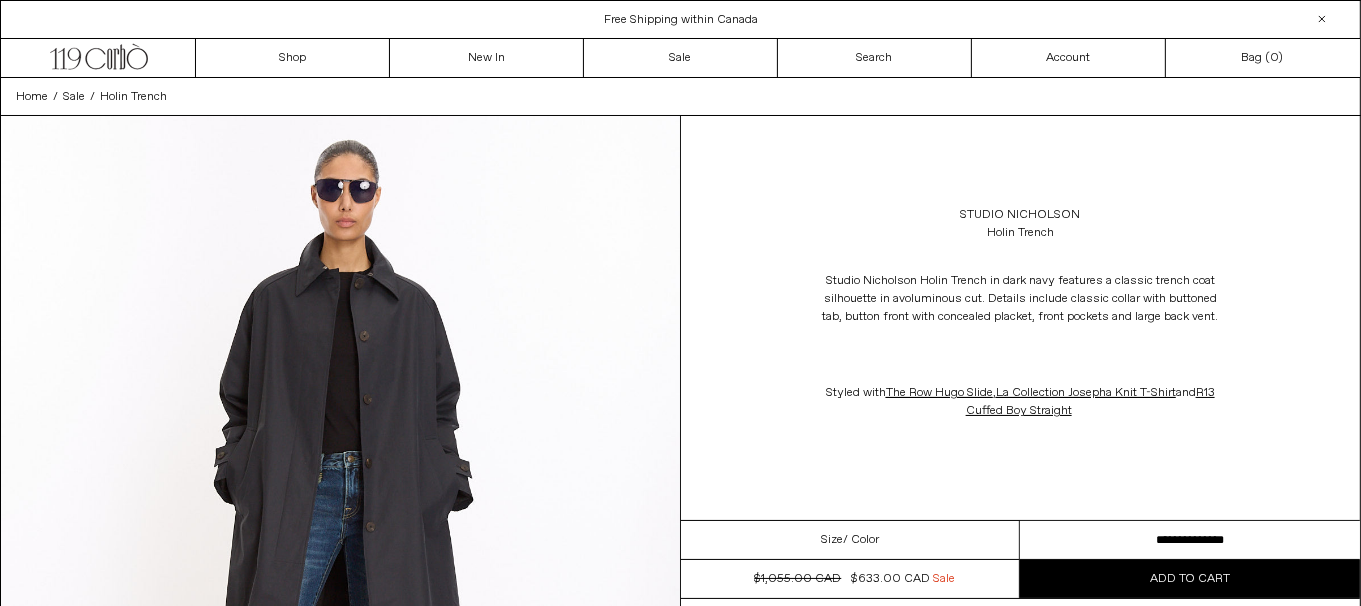 scroll, scrollTop: 0, scrollLeft: 0, axis: both 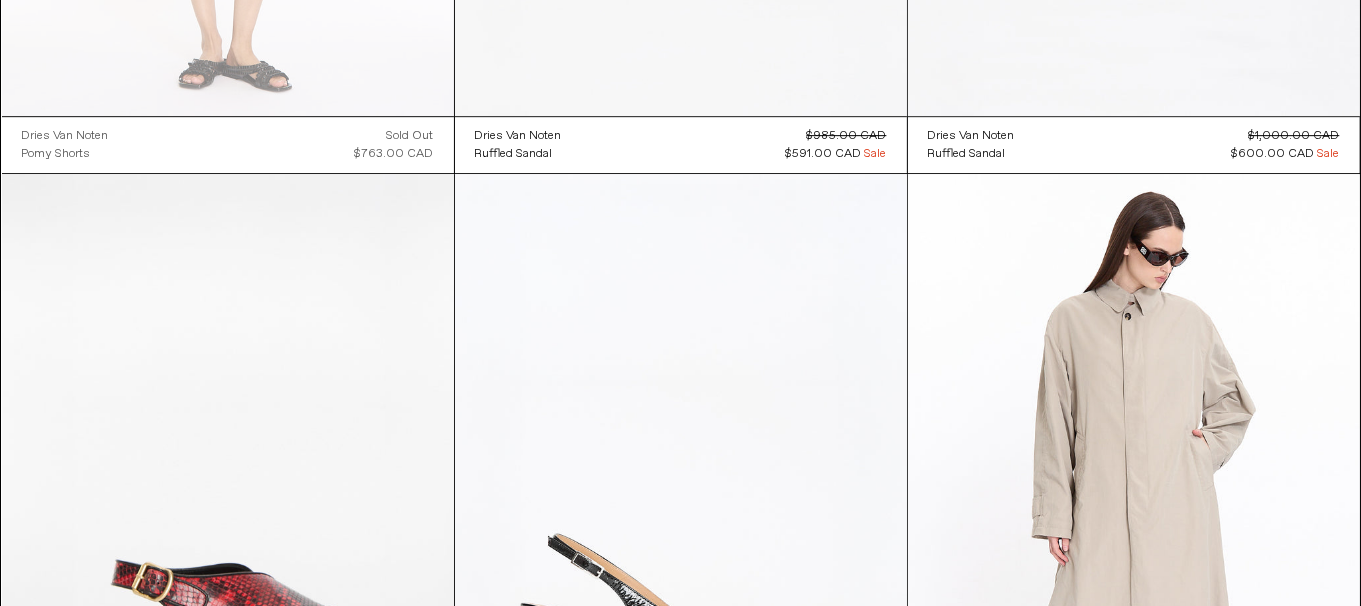 click at bounding box center [681, -223] 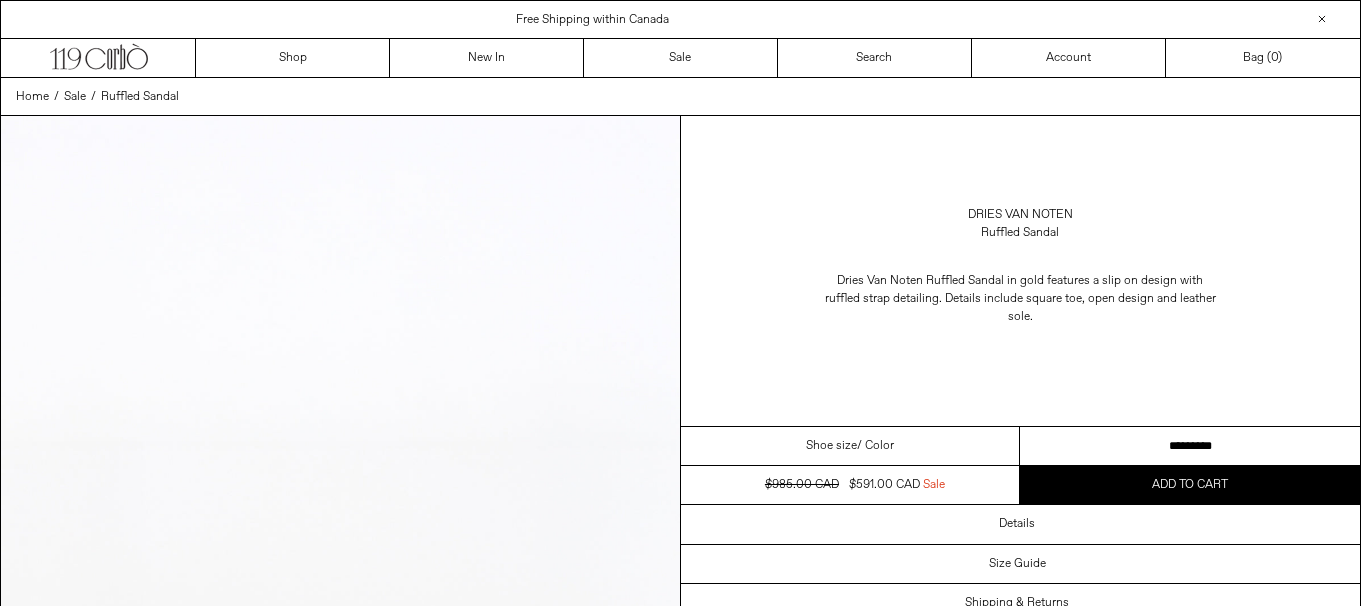 scroll, scrollTop: 0, scrollLeft: 0, axis: both 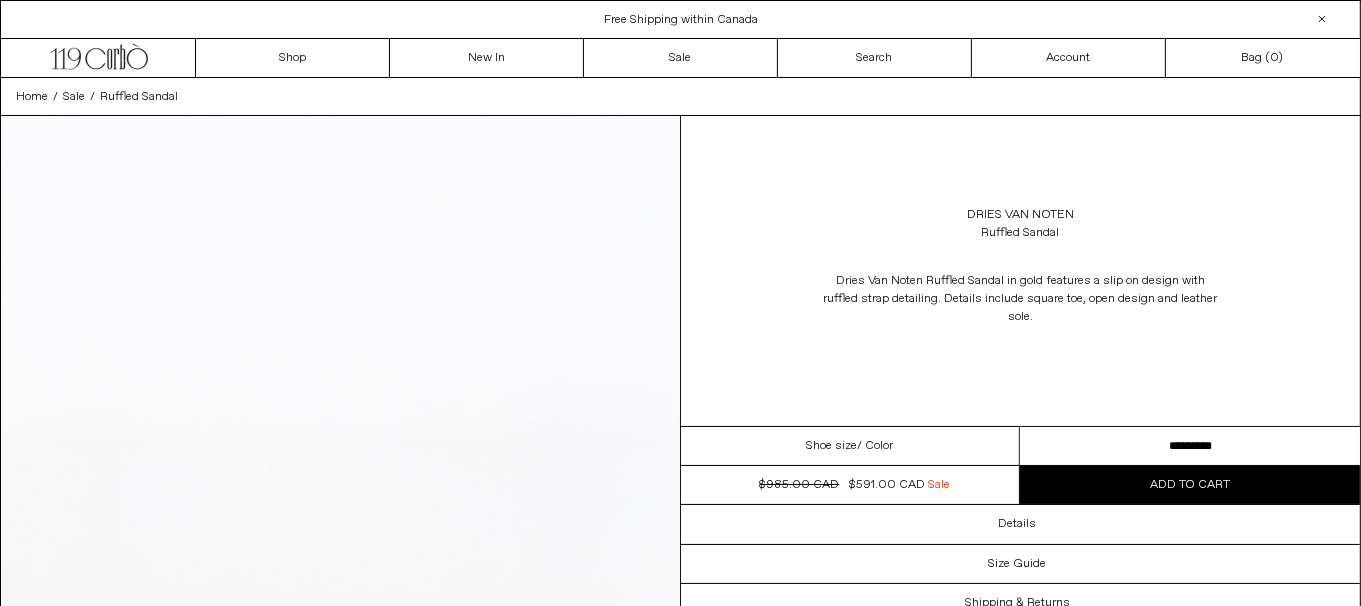 click on "**********" at bounding box center (1190, 446) 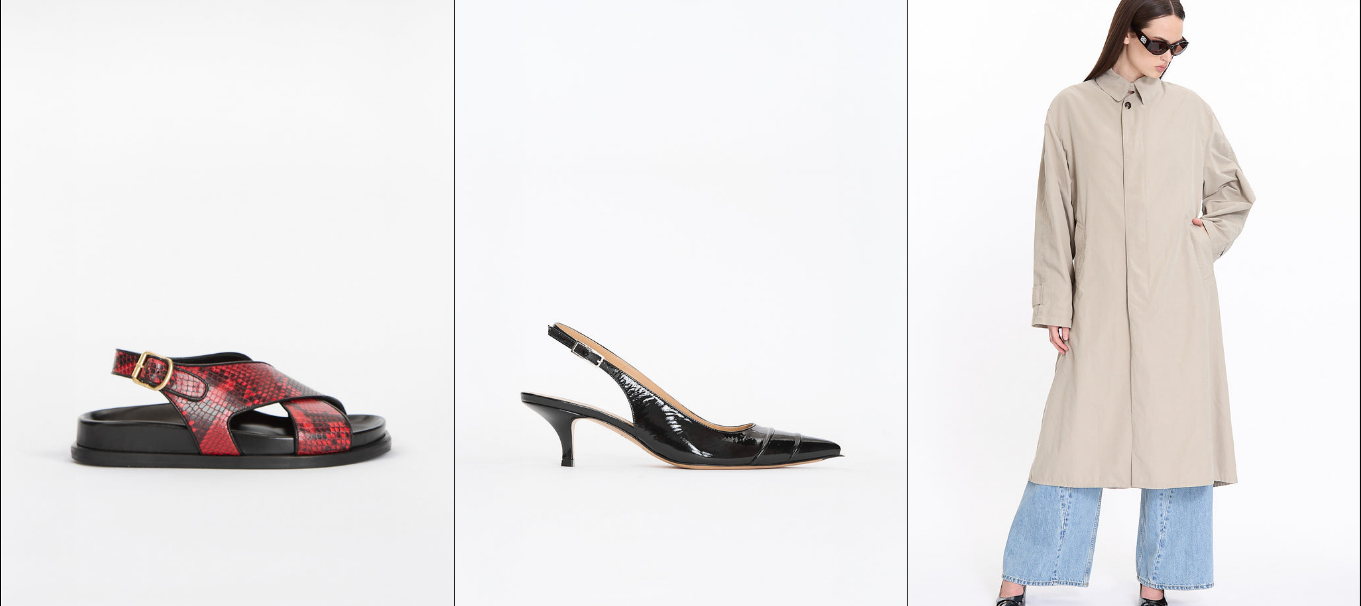 scroll, scrollTop: 6300, scrollLeft: 0, axis: vertical 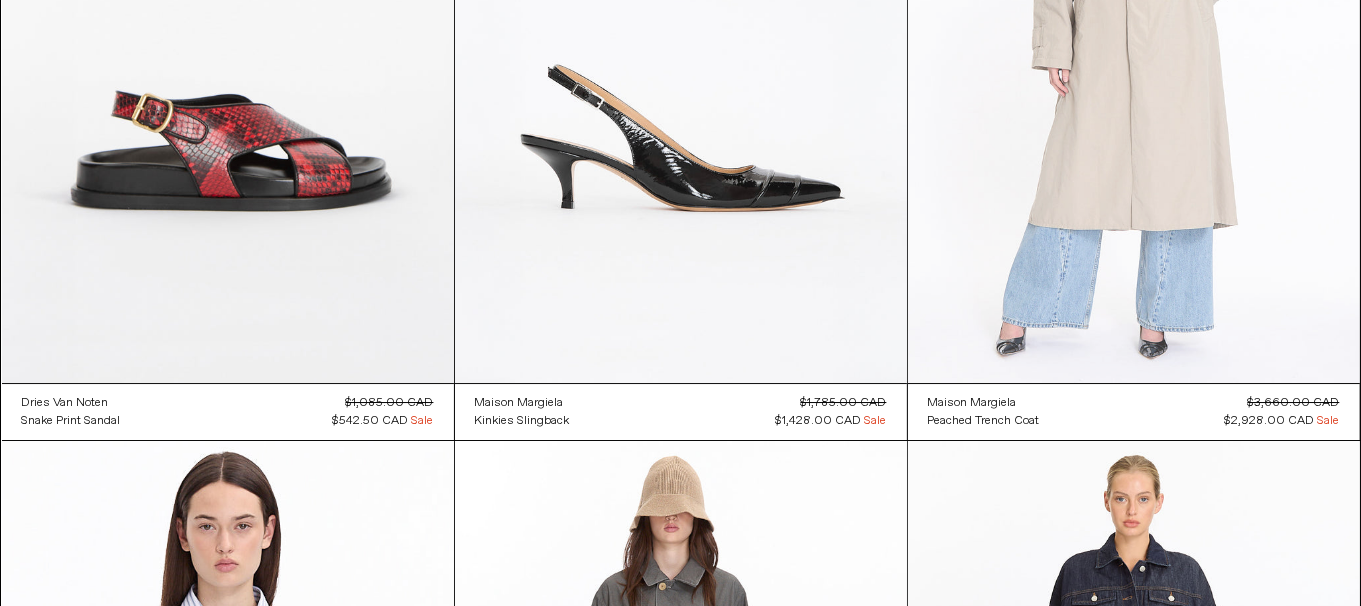 click at bounding box center (1134, 44) 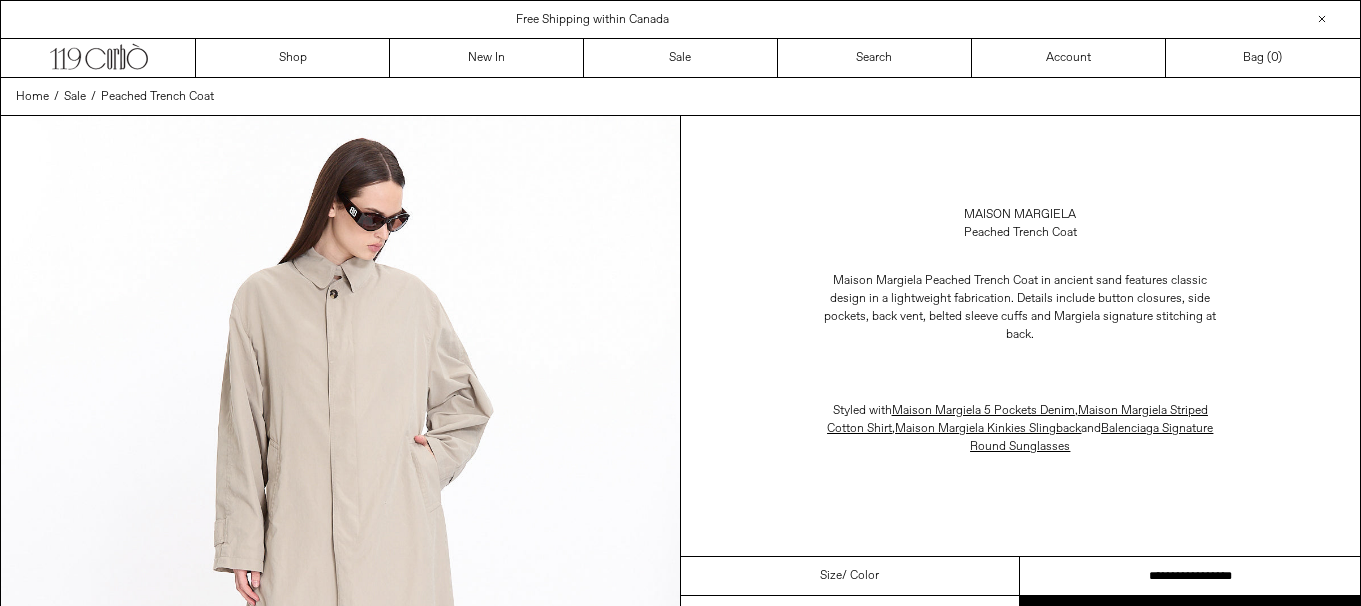 scroll, scrollTop: 0, scrollLeft: 0, axis: both 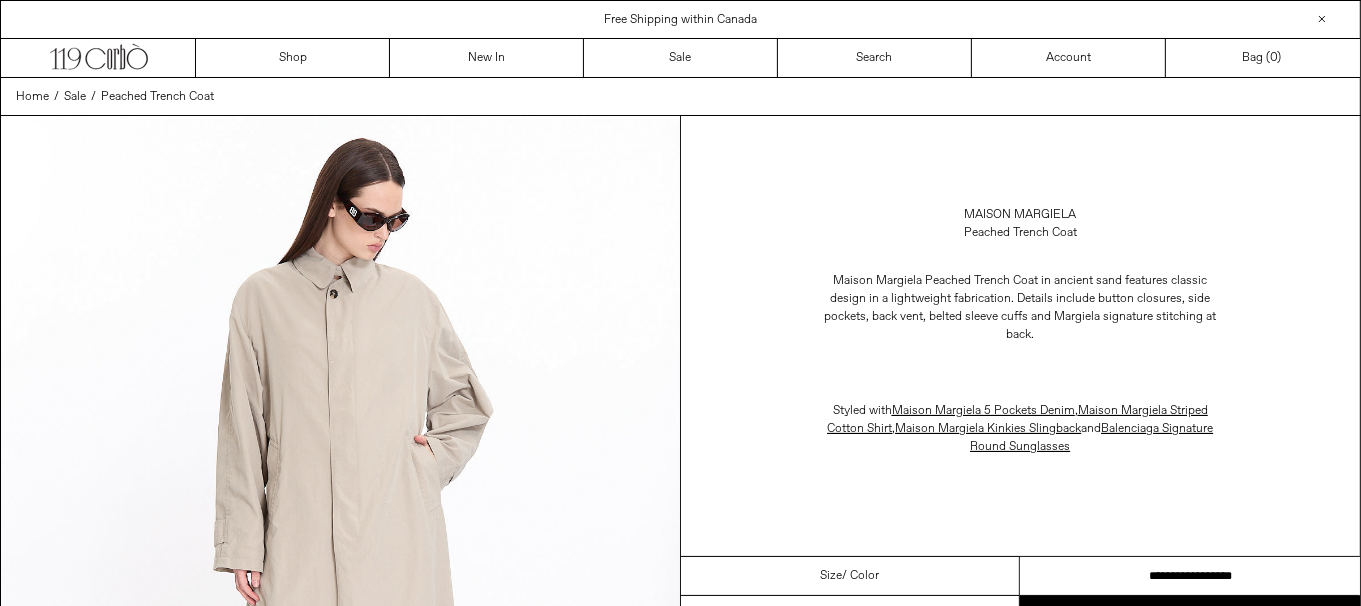 click on "**********" at bounding box center [1190, 576] 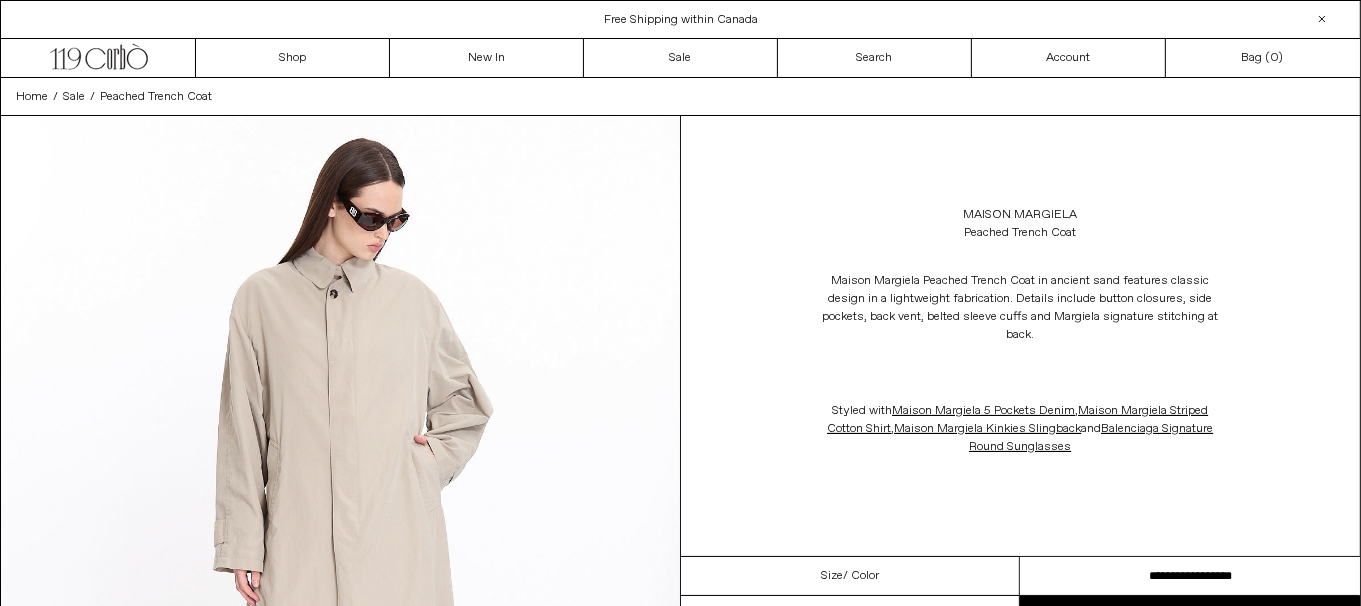 scroll, scrollTop: 0, scrollLeft: 0, axis: both 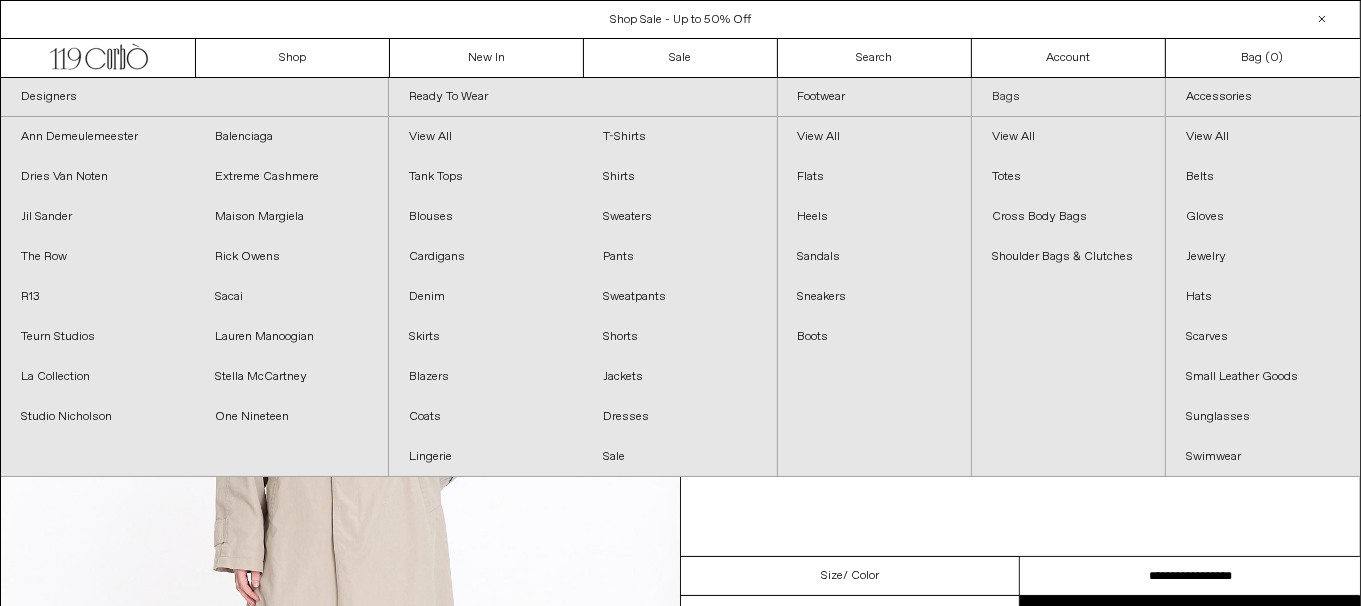 click on "Bags" at bounding box center (1068, 97) 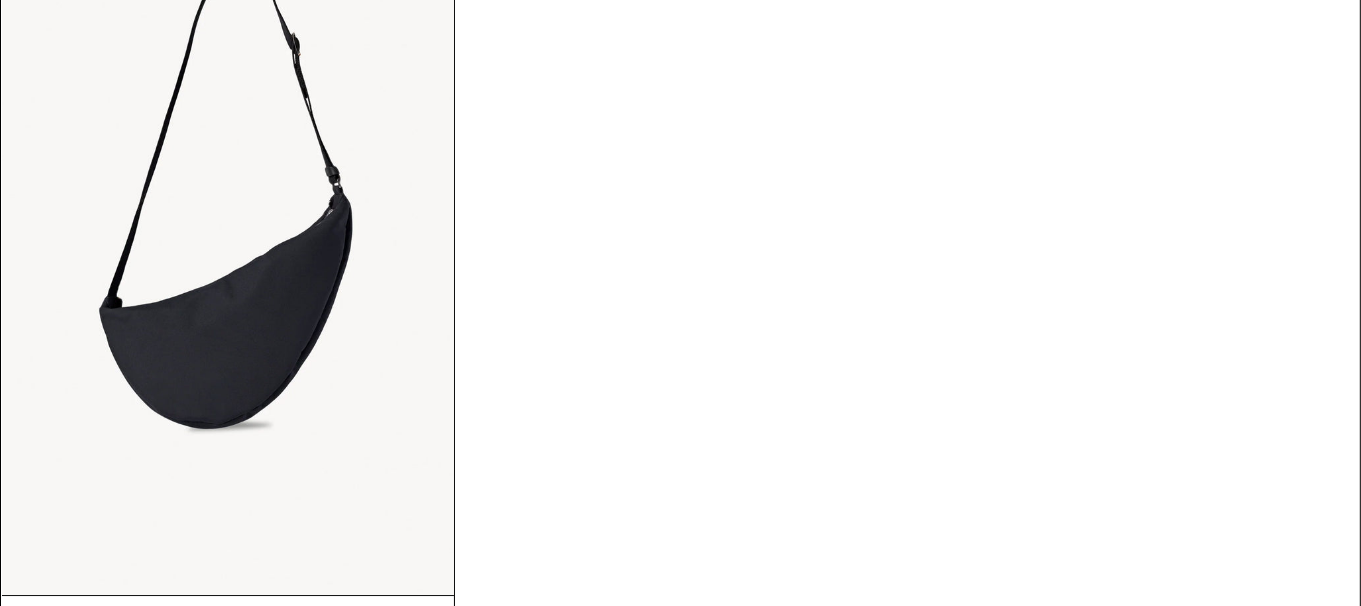scroll, scrollTop: 6229, scrollLeft: 0, axis: vertical 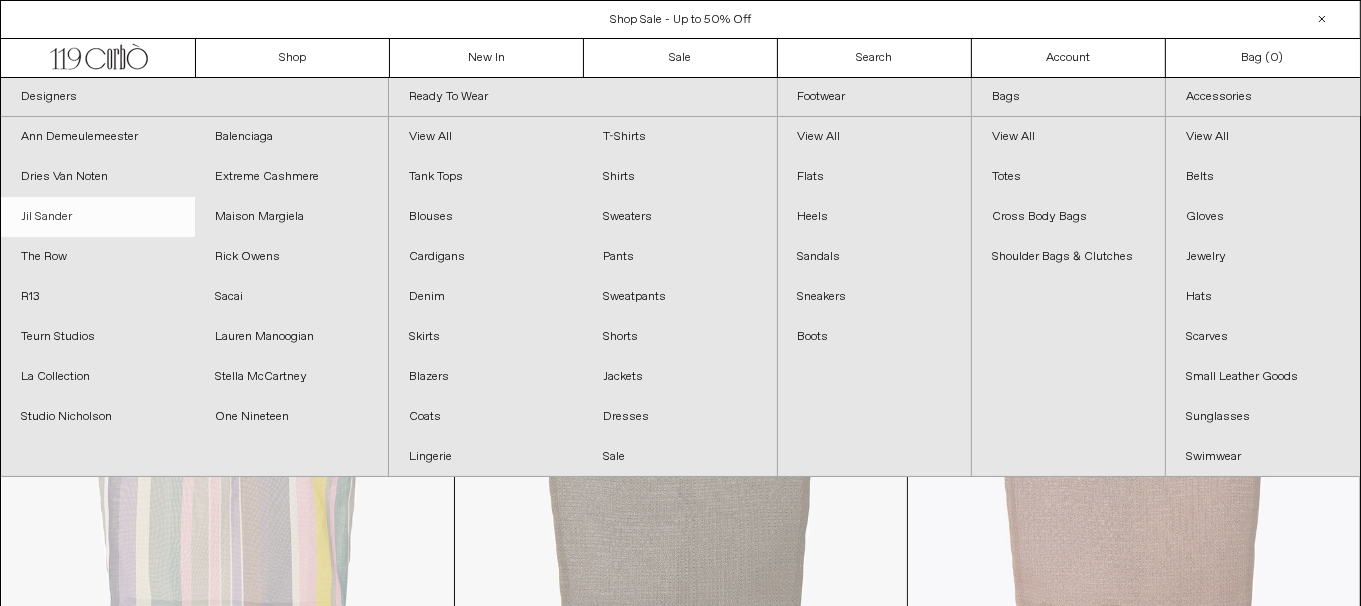click on "Jil Sander" at bounding box center [98, 217] 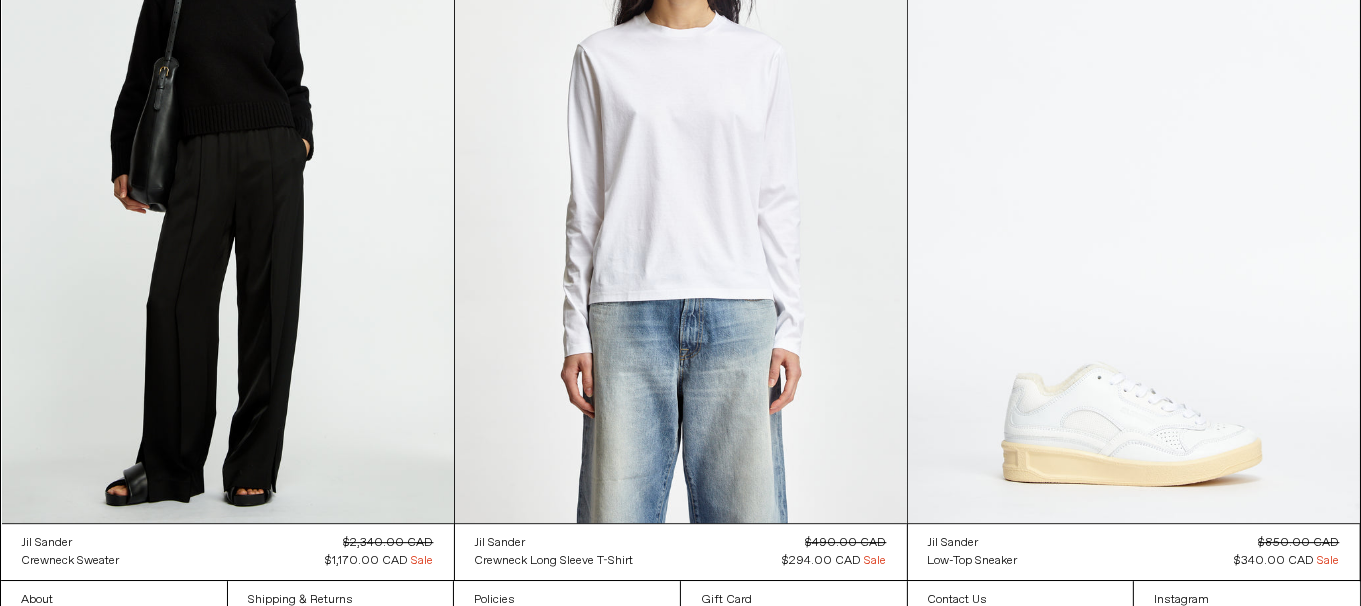 scroll, scrollTop: 5493, scrollLeft: 0, axis: vertical 